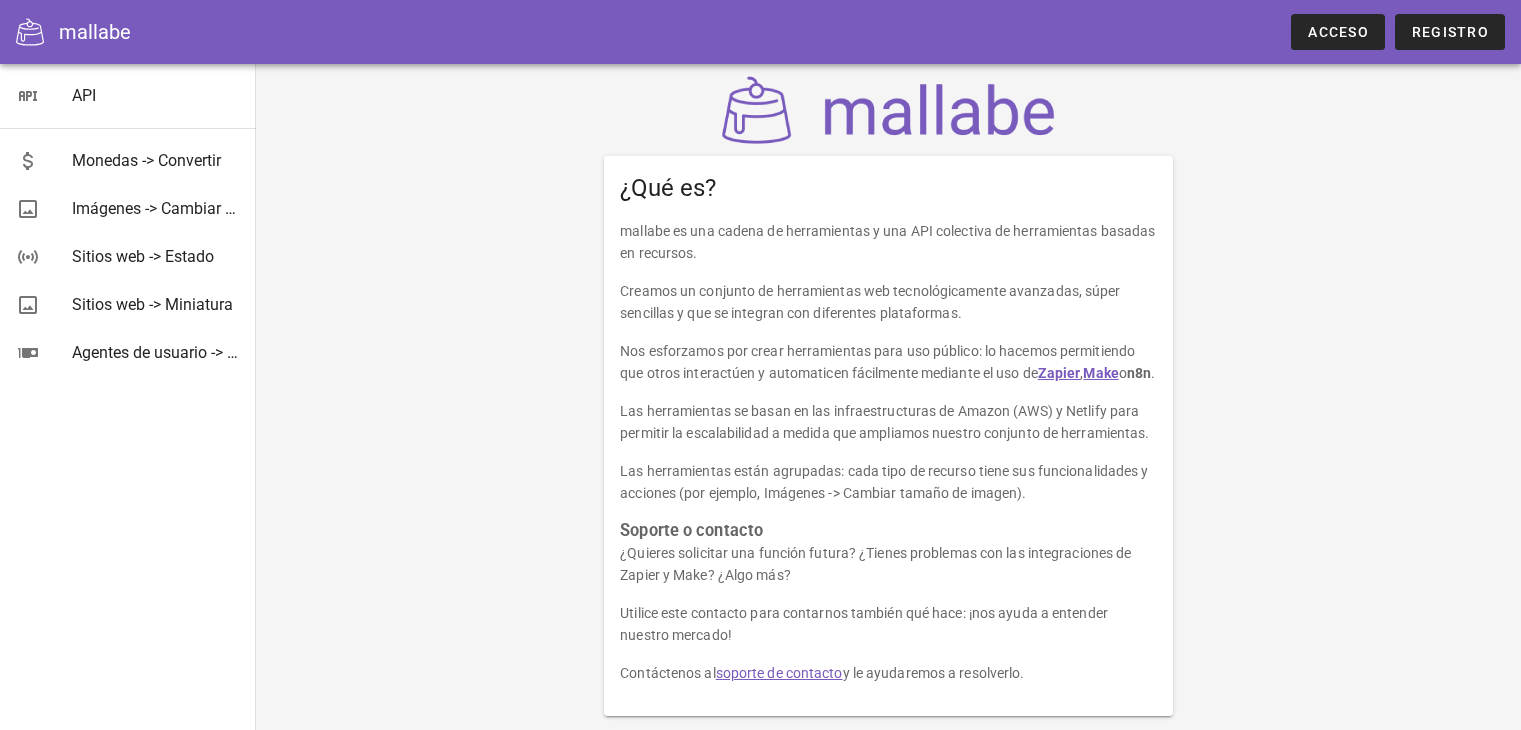 scroll, scrollTop: 0, scrollLeft: 0, axis: both 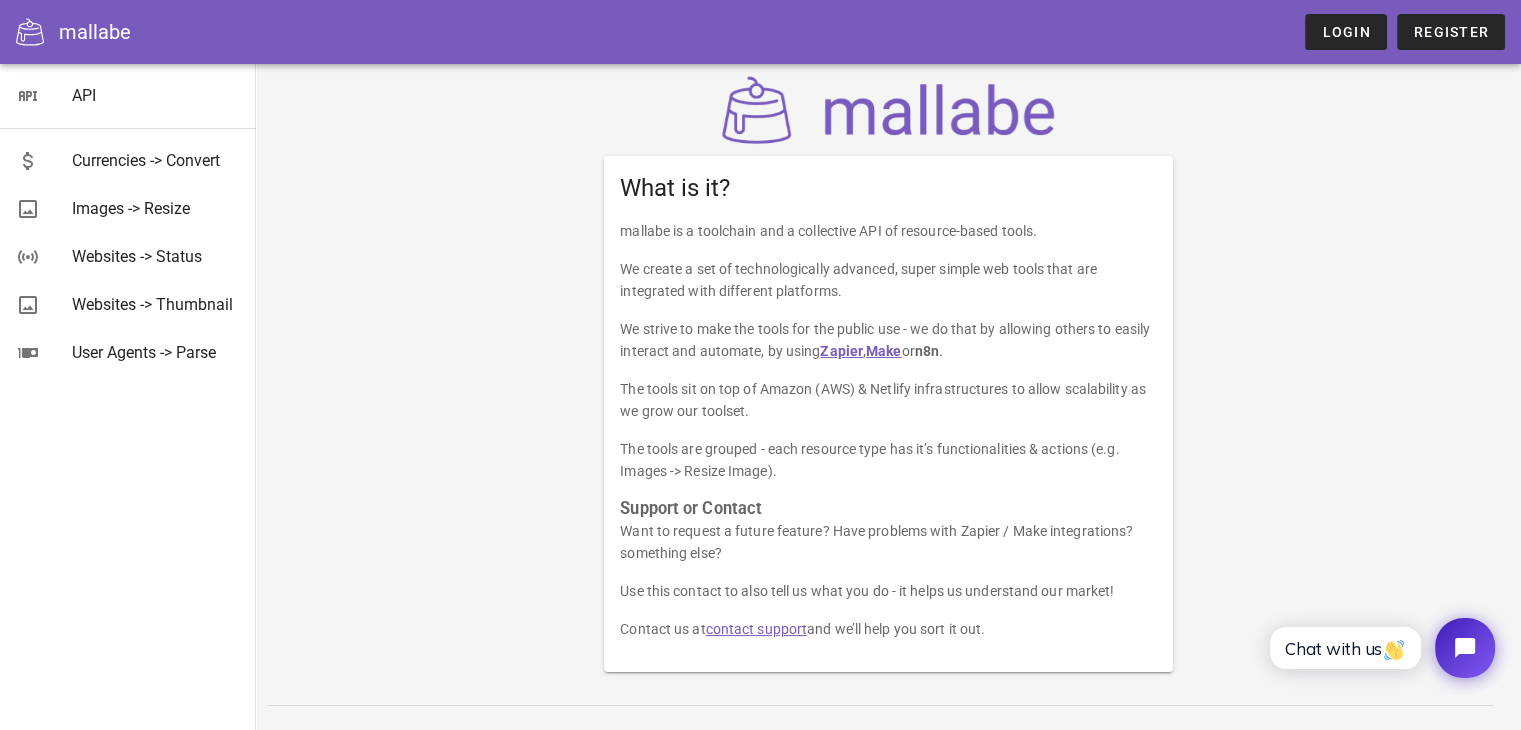 click on "What is it?
mallabe is a toolchain and a collective API of resource-based tools.
We create a set of technologically advanced, super simple web tools that are integrated with different platforms.
We strive to make the tools for the public use - we do that by
allowing others to easily interact and automate, by using
Zapier ,
Make  or
n8n .
The tools sit on top of Amazon (AWS) & Netlify infrastructures to
allow scalability as we grow our toolset.
The tools are grouped - each resource type has it’s
functionalities & actions (e.g. Images -> Resize Image).
Support or Contact
Want to request a future feature? Have problems with Zapier / Make
integrations? something else?
Use this contact to also tell us what you do - it helps us
understand our market!" at bounding box center (888, 374) 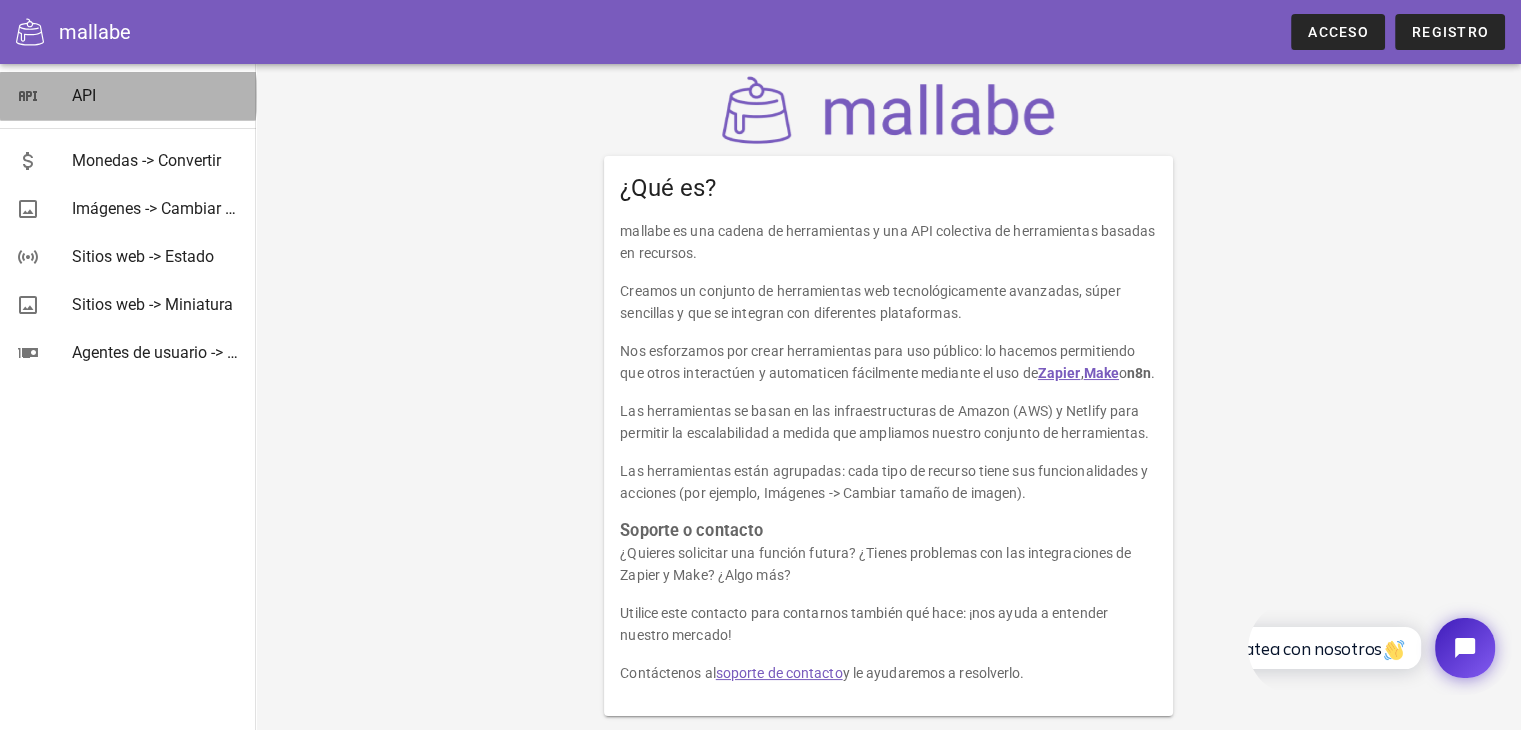 click on "API" at bounding box center (84, 95) 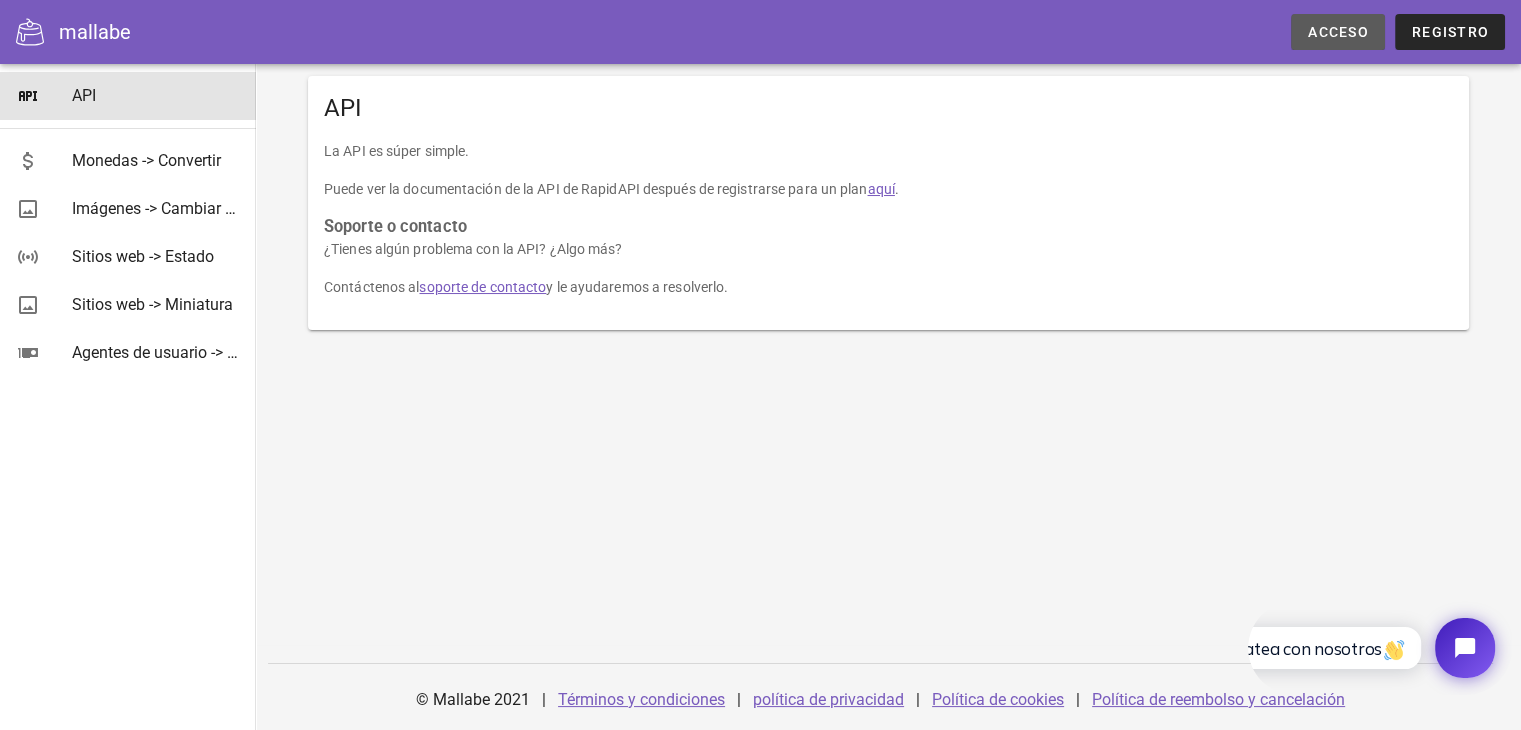 click on "Acceso" at bounding box center [1338, 32] 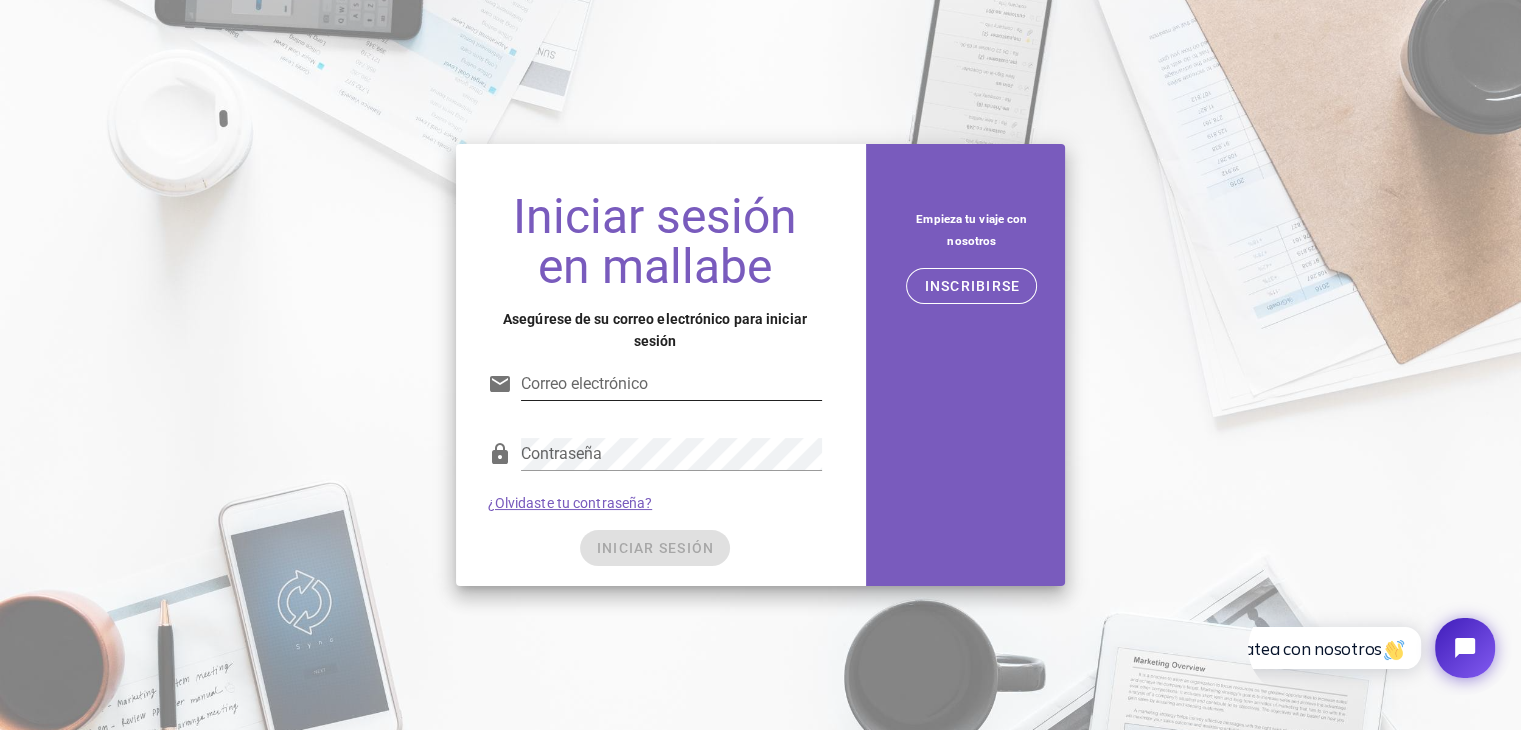 click on "Correo electrónico" at bounding box center (672, 384) 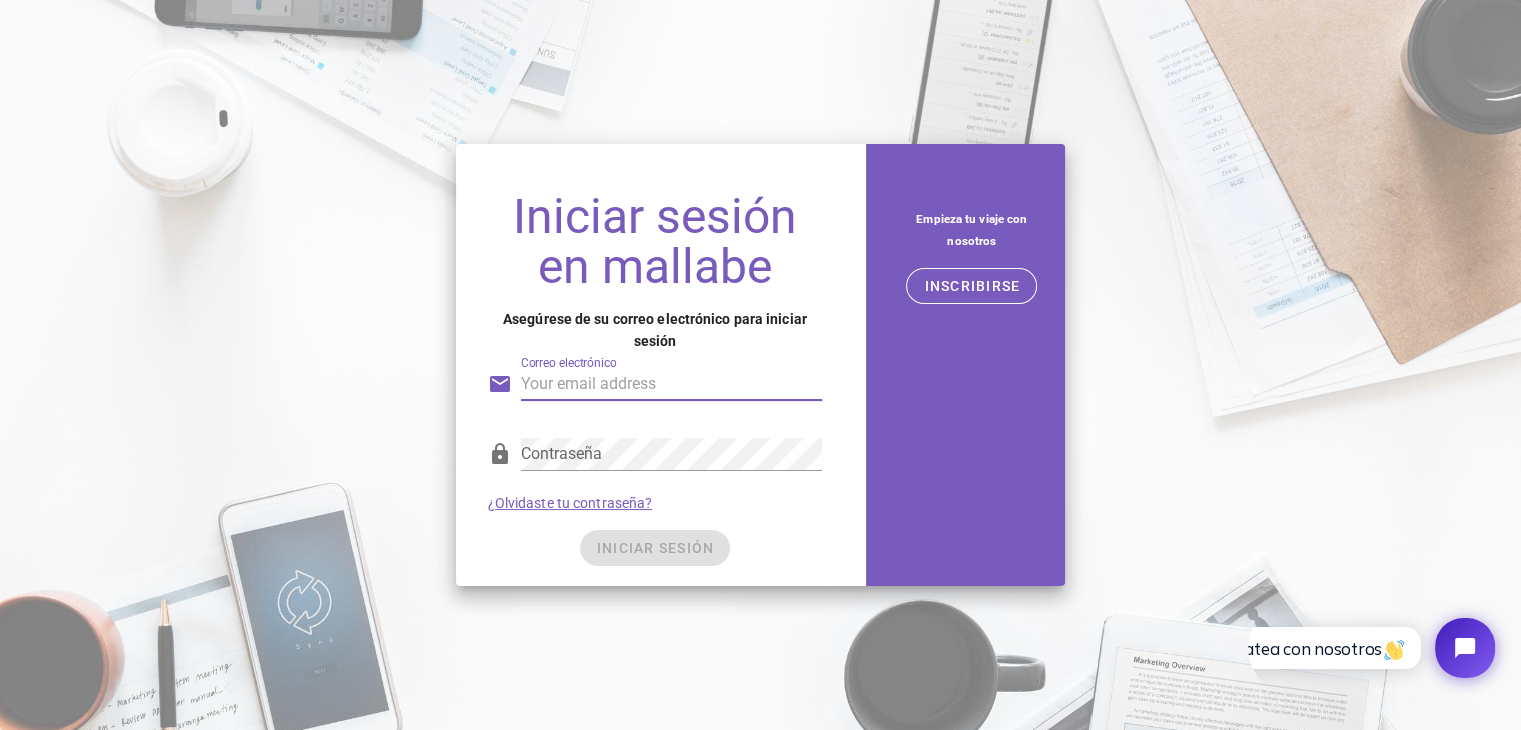 type on "agnemarket@gmail.com" 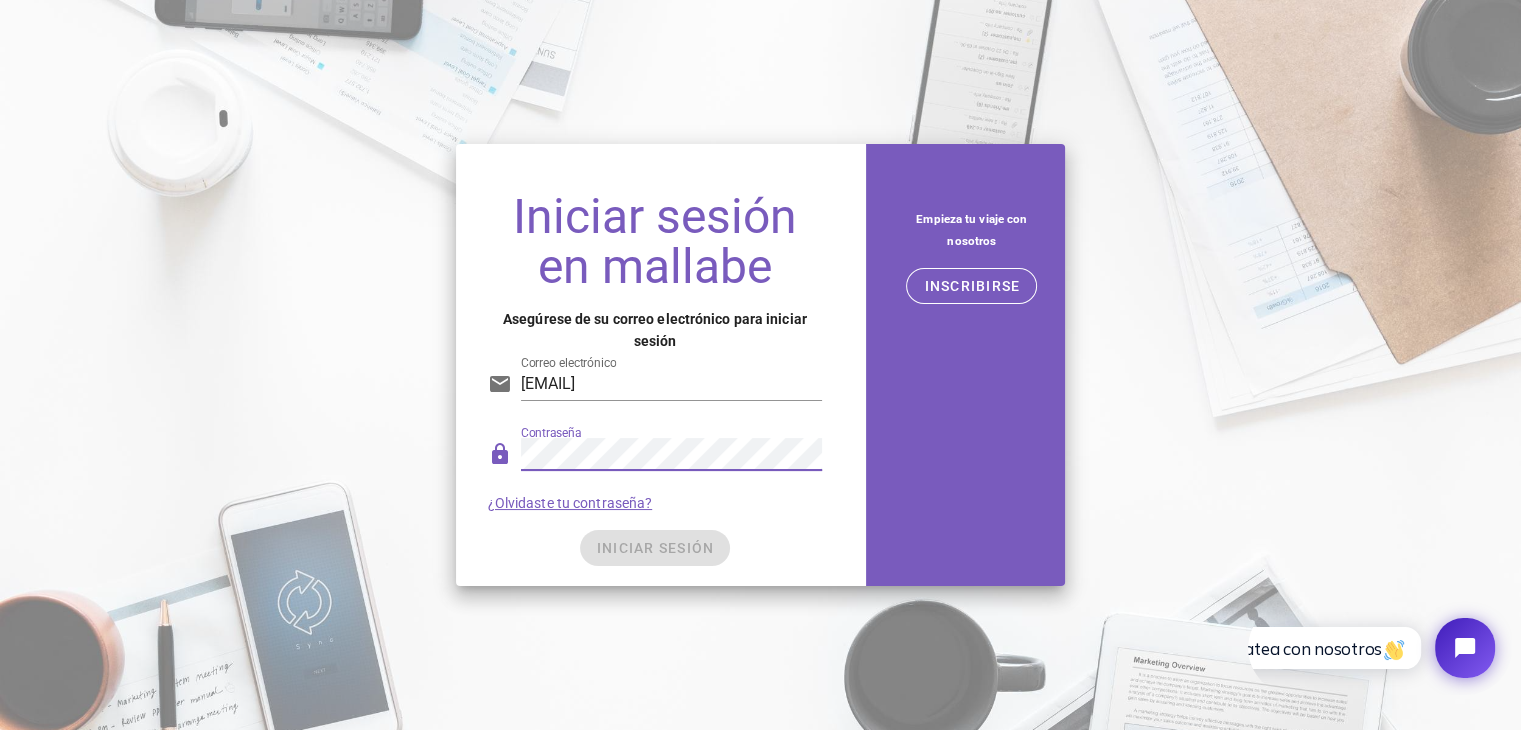 click on "INICIAR SESIÓN" at bounding box center (655, 548) 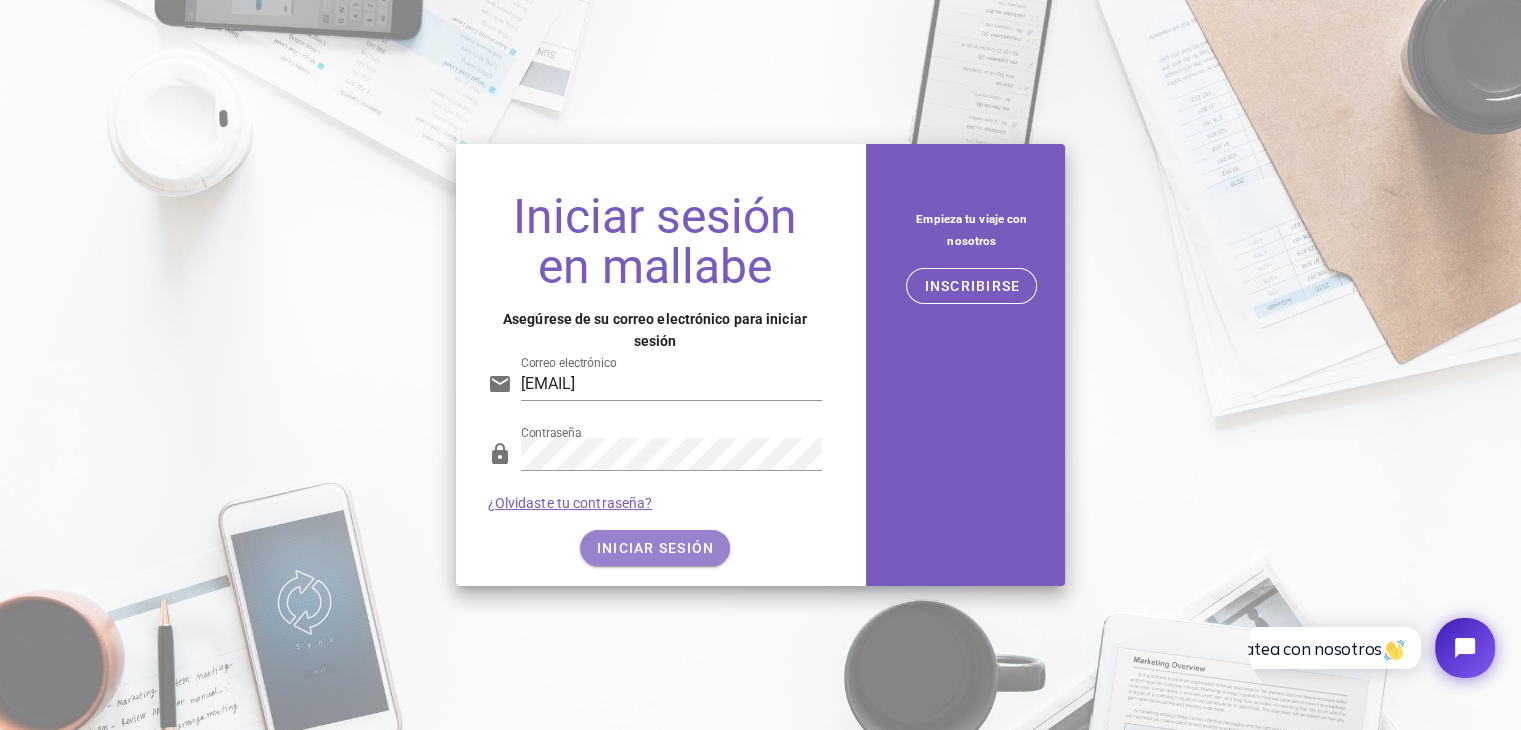 click on "INICIAR SESIÓN" at bounding box center [656, 548] 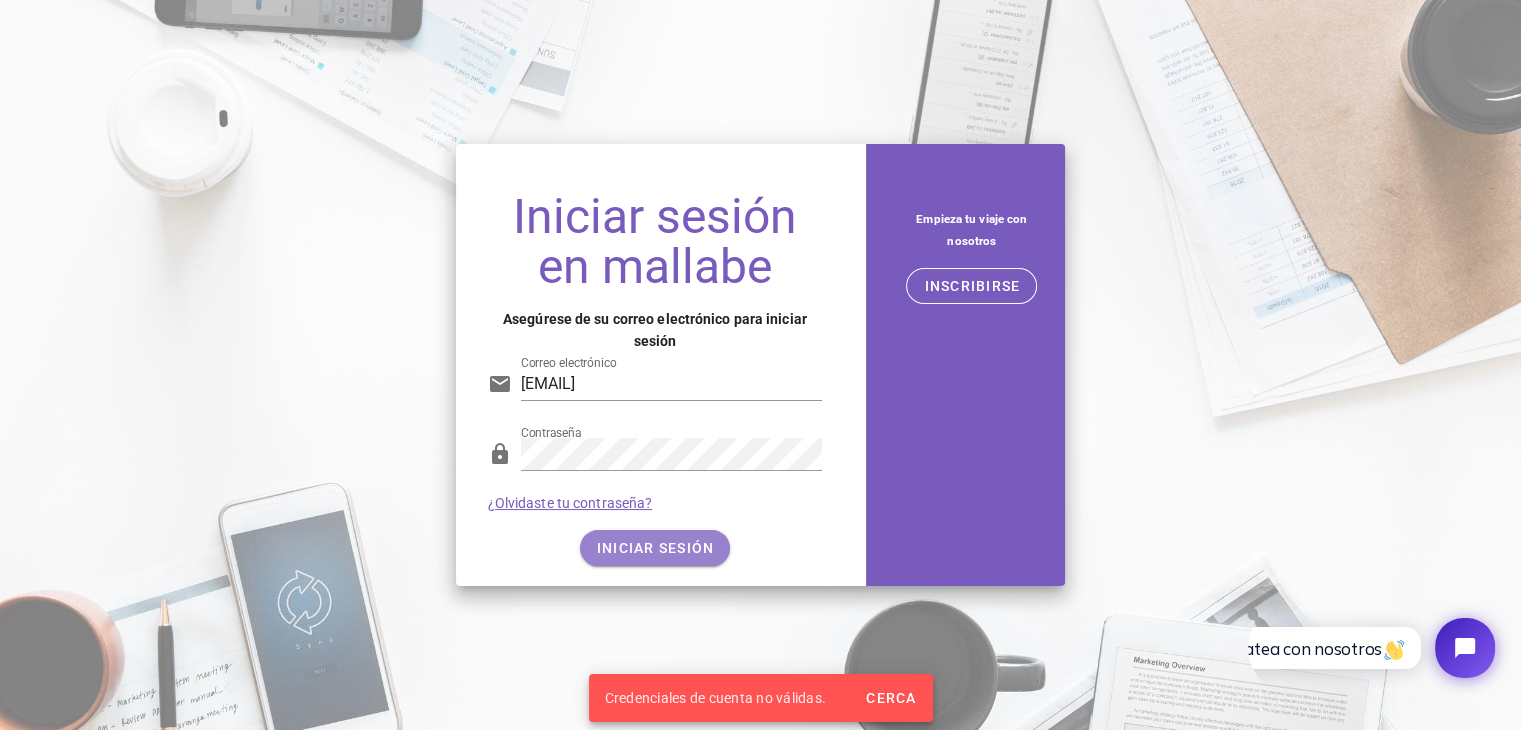 click on "INICIAR SESIÓN" at bounding box center (655, 548) 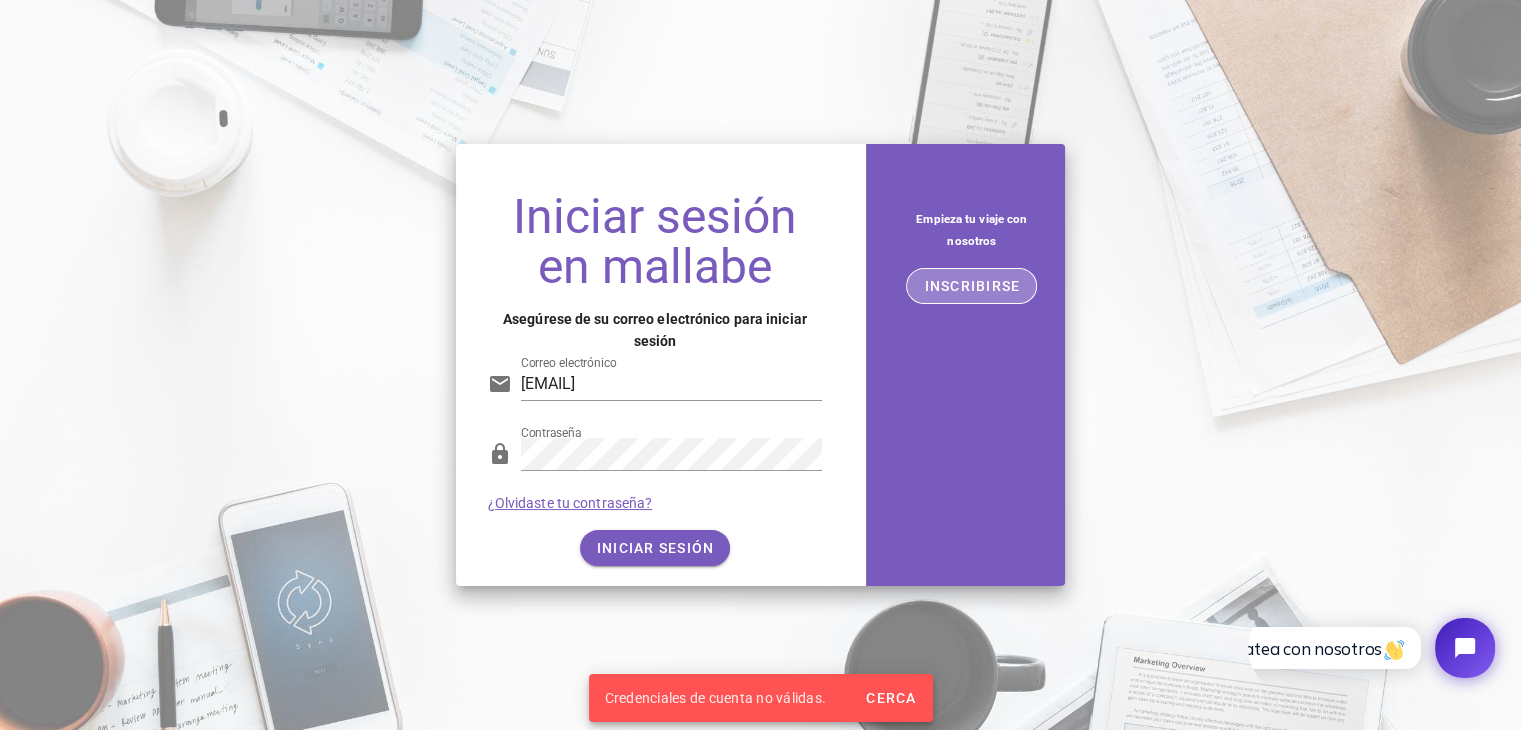 click on "INSCRIBIRSE" at bounding box center (972, 286) 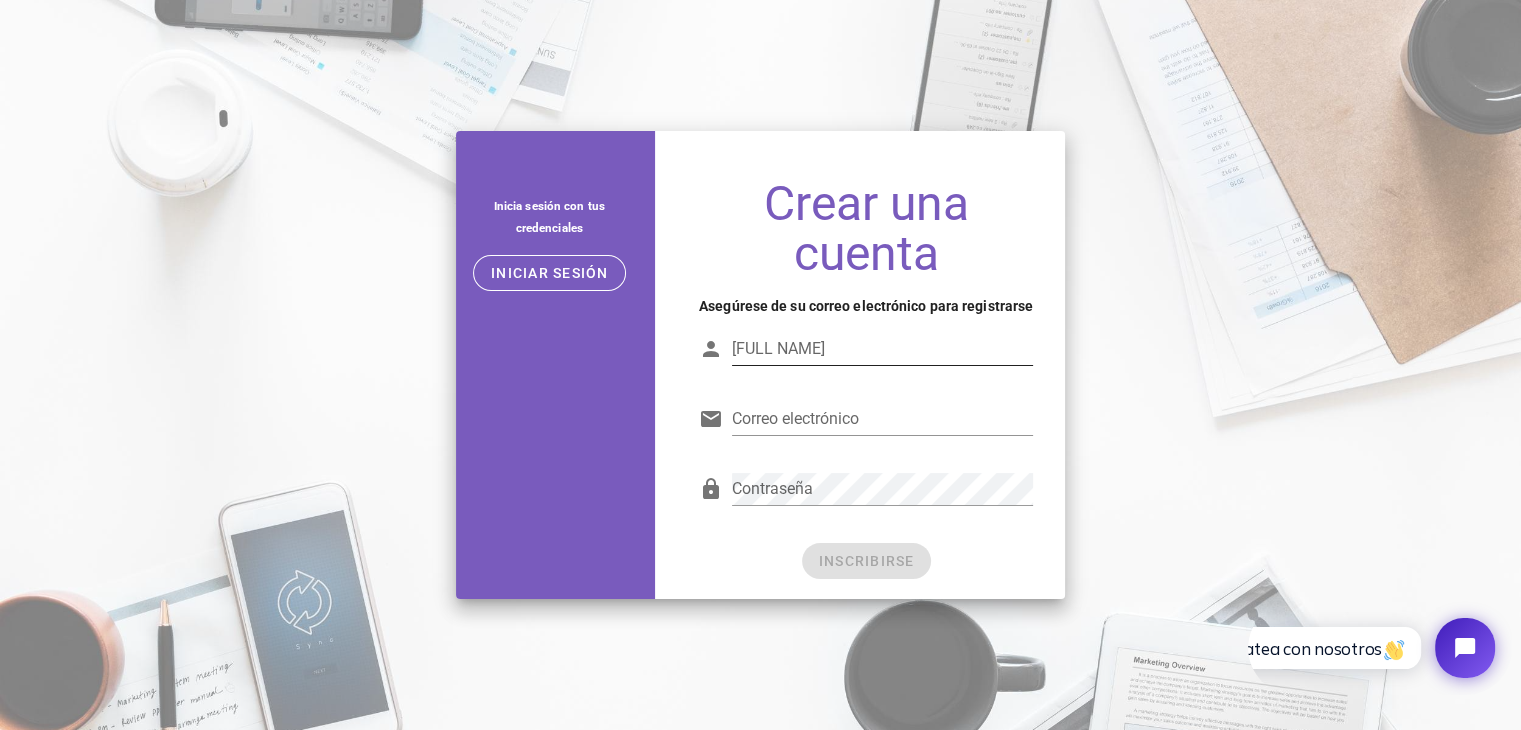 click on "Nombre completo" at bounding box center (883, 349) 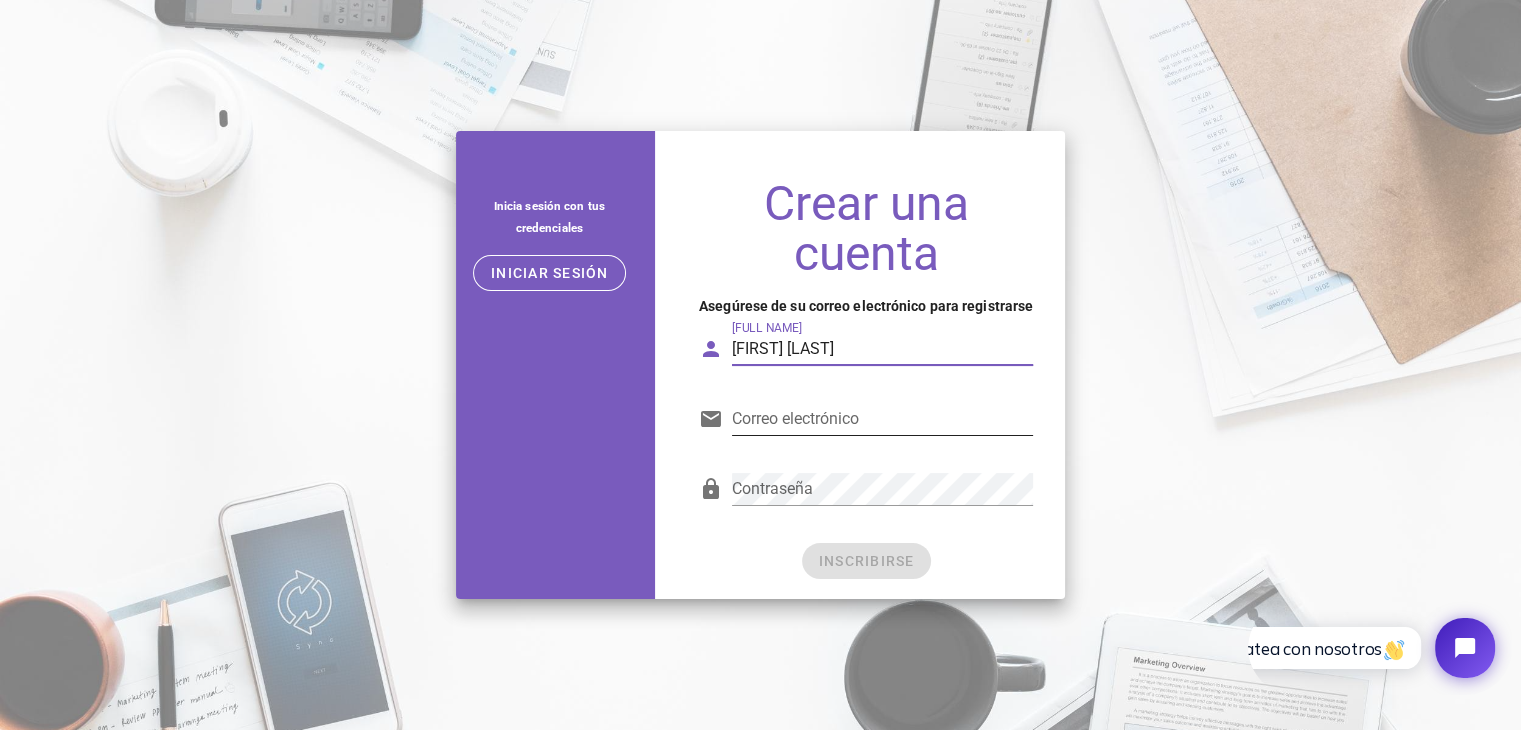 type on "Daniel Agne" 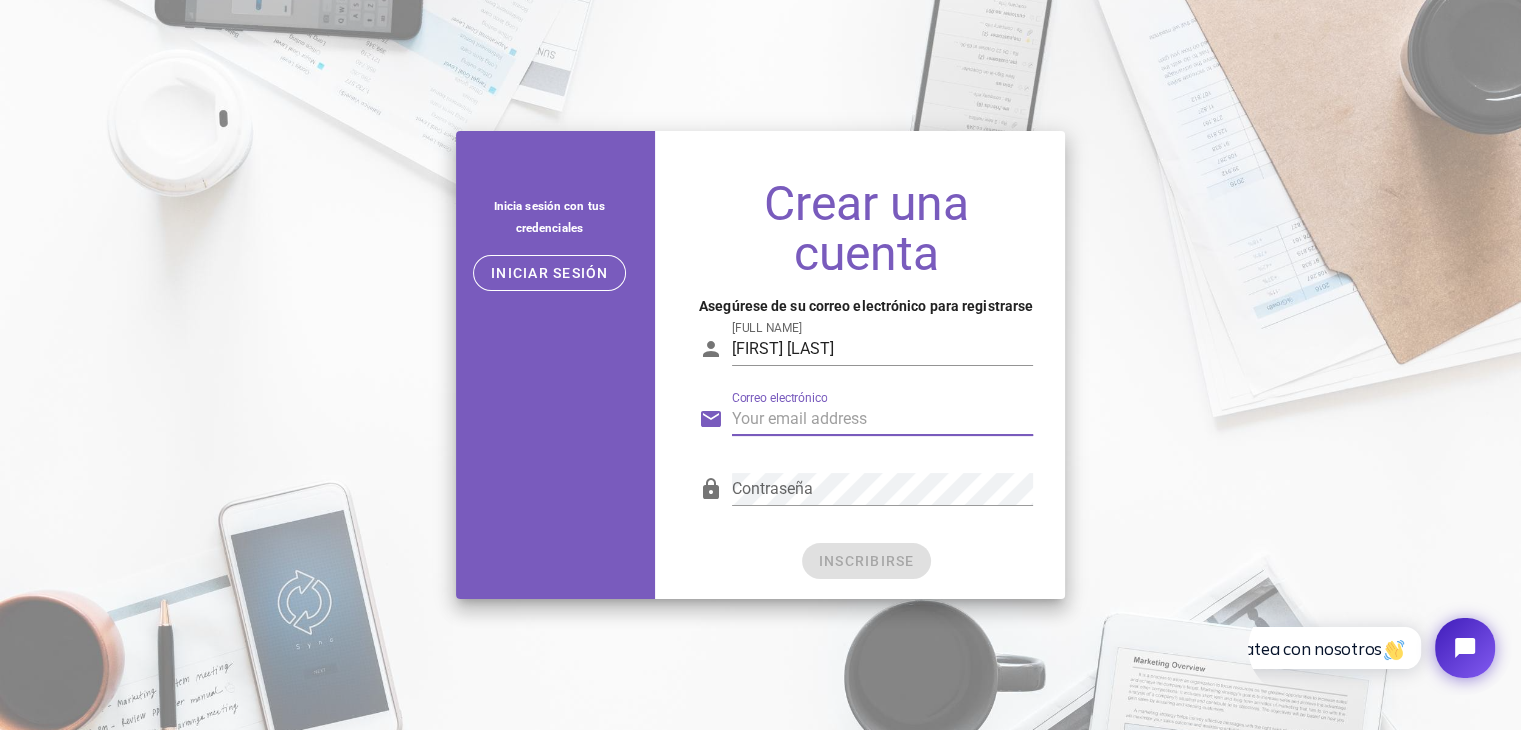 type on "agnemarket@gmail.com" 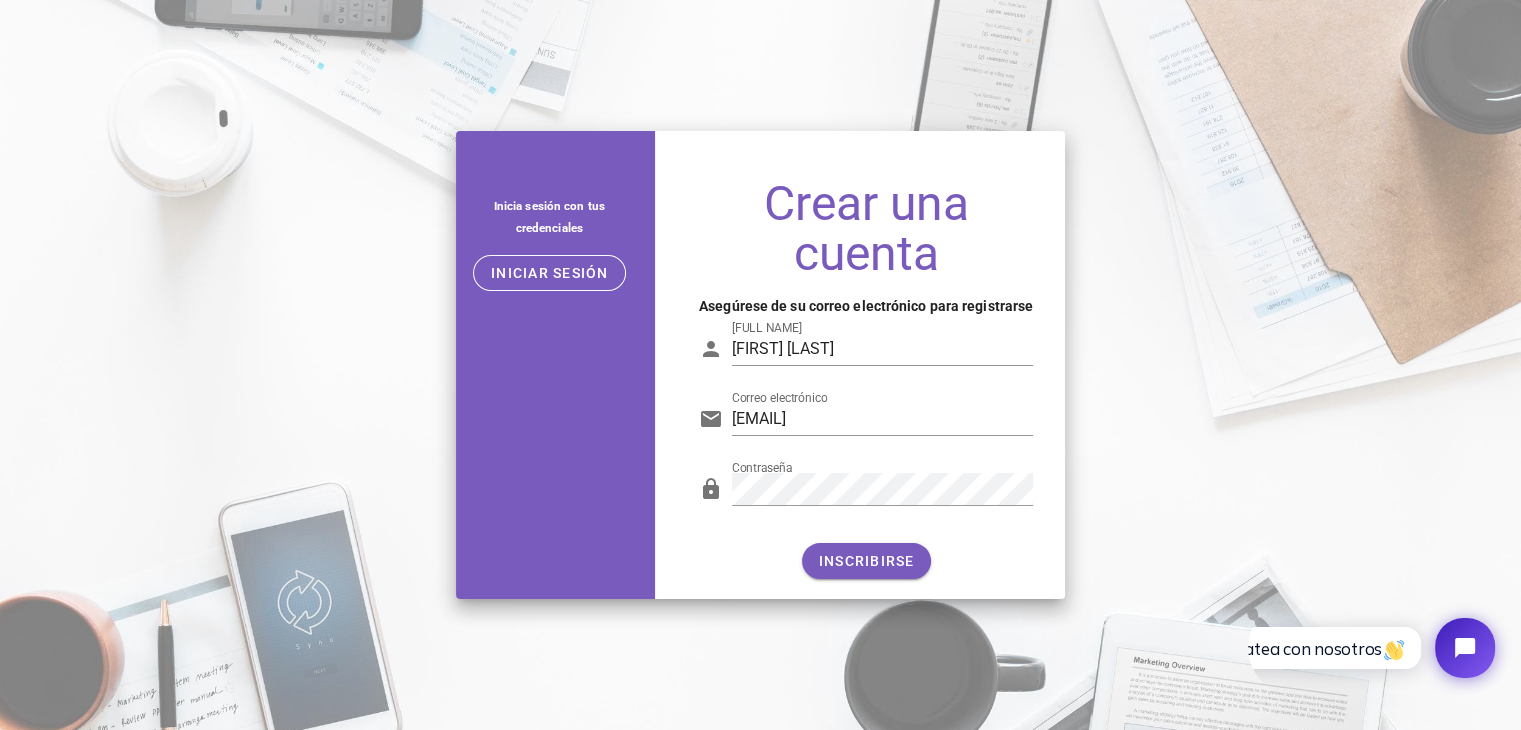 click on "Contraseña" at bounding box center (866, 498) 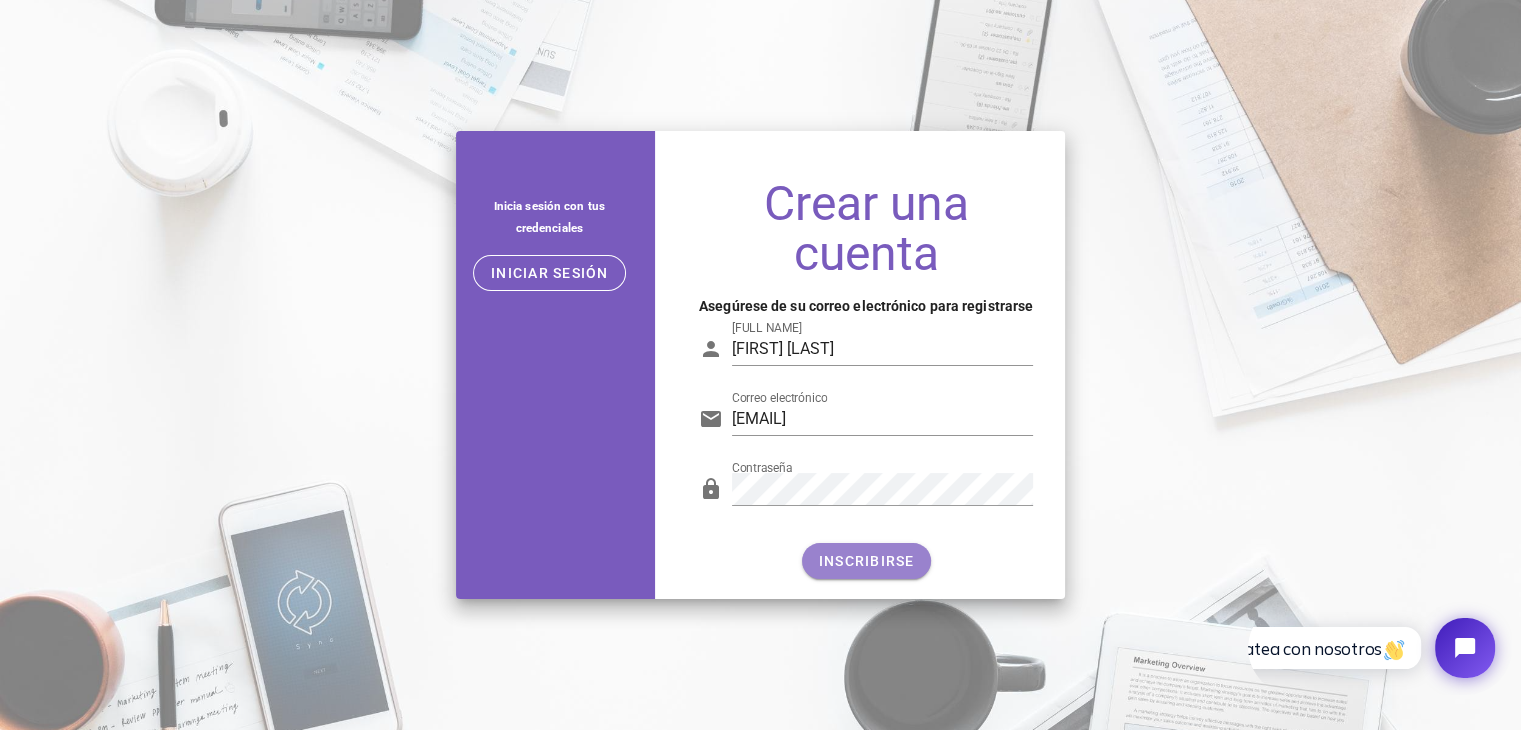 click on "INSCRIBIRSE" at bounding box center (867, 561) 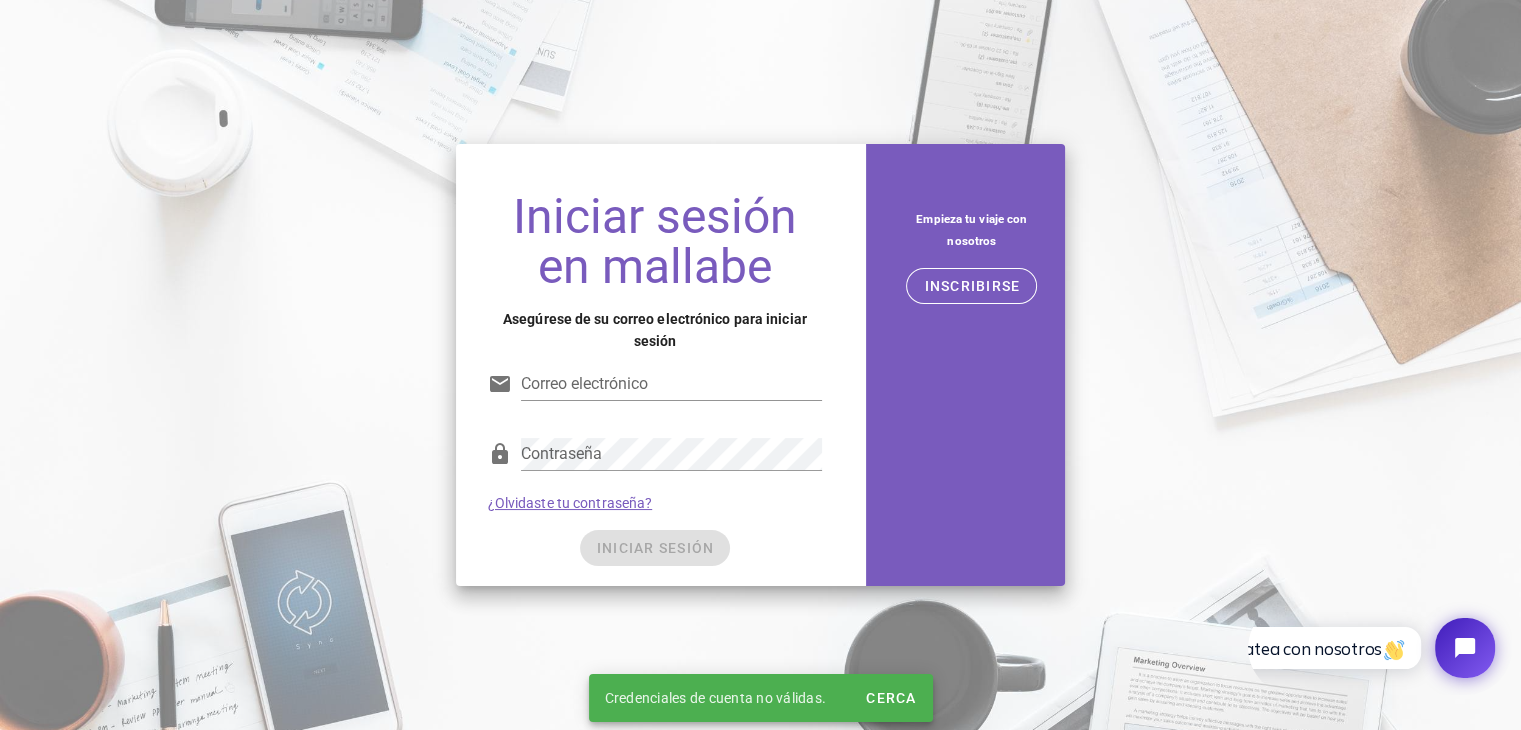 type on "agnemarket@gmail.com" 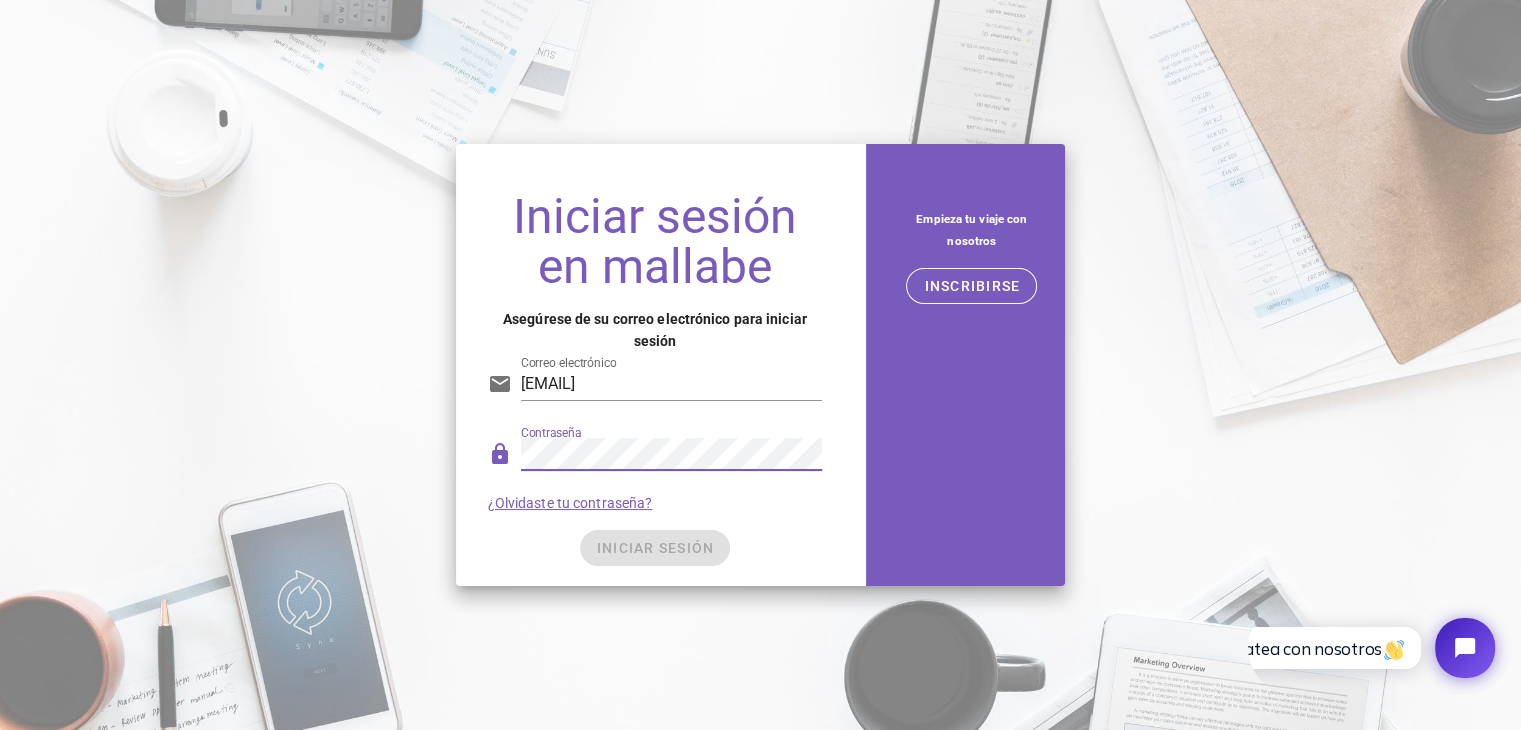 click on "INICIAR SESIÓN" at bounding box center [655, 548] 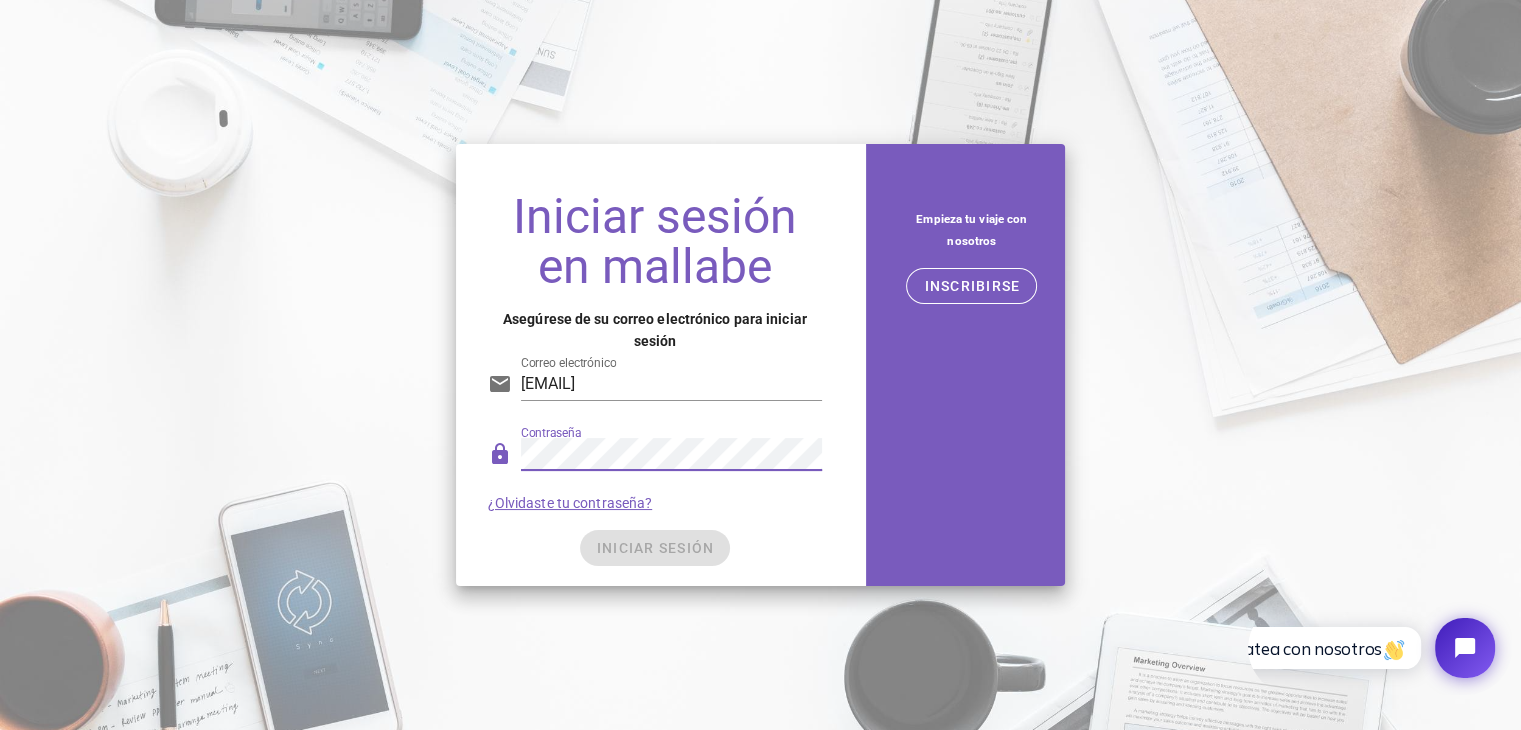 click on "Iniciar sesión en mallabe   Asegúrese de su correo electrónico para iniciar sesión   Correo electrónico agnemarket@gmail.com   Contraseña   ¿Olvidaste tu contraseña?   INICIAR SESIÓN
Empieza tu viaje con nosotros   INSCRIBIRSE   Inicia sesión con tus credenciales   Iniciar sesión   Crear una cuenta   Asegúrese de su correo electrónico para registrarse   Nombre completo Daniel Agne   Correo electrónico agnemarket@gmail.com   Contraseña   INSCRIBIRSE" at bounding box center (760, 365) 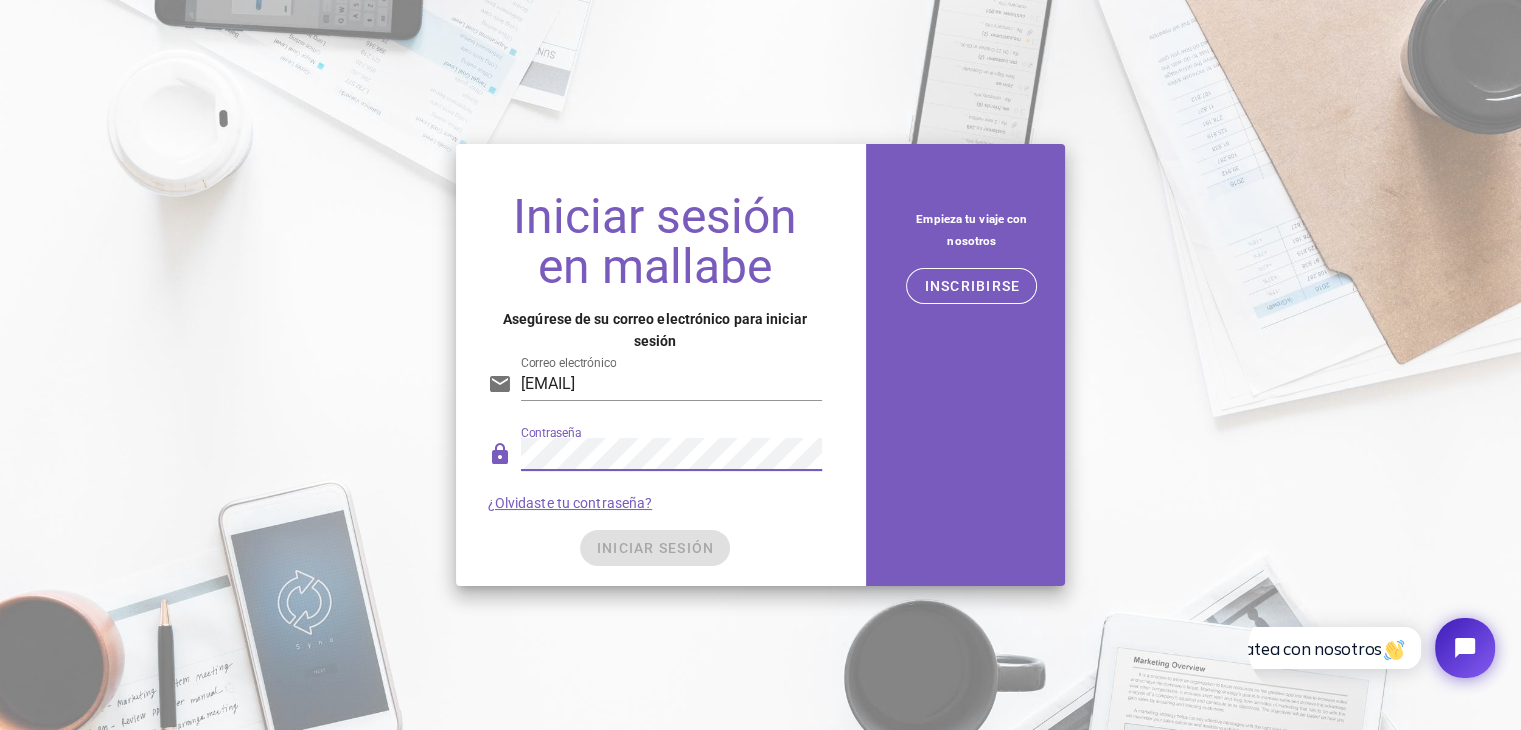 click on "Contraseña   ¿Olvidaste tu contraseña?" at bounding box center [655, 474] 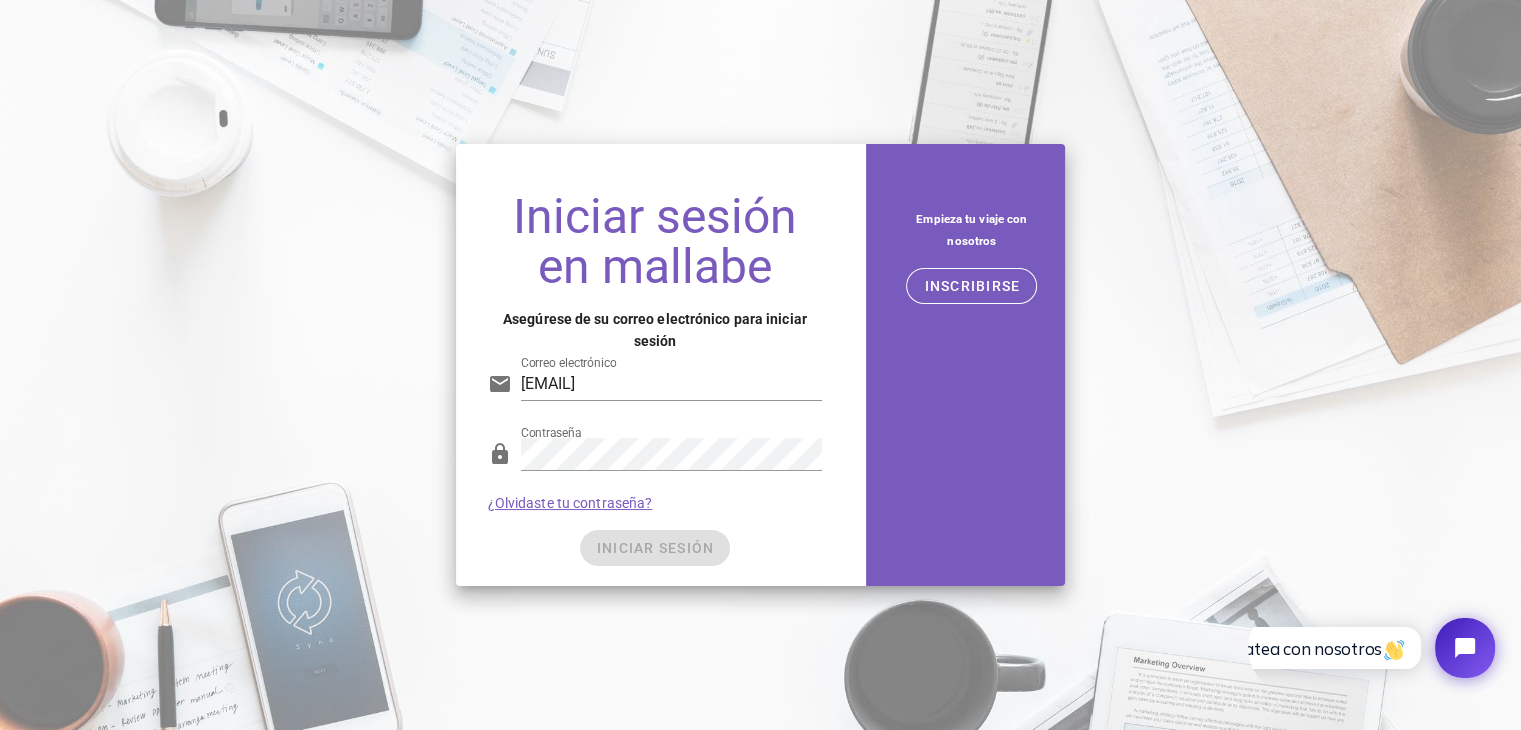 click on "INICIAR SESIÓN" at bounding box center [655, 548] 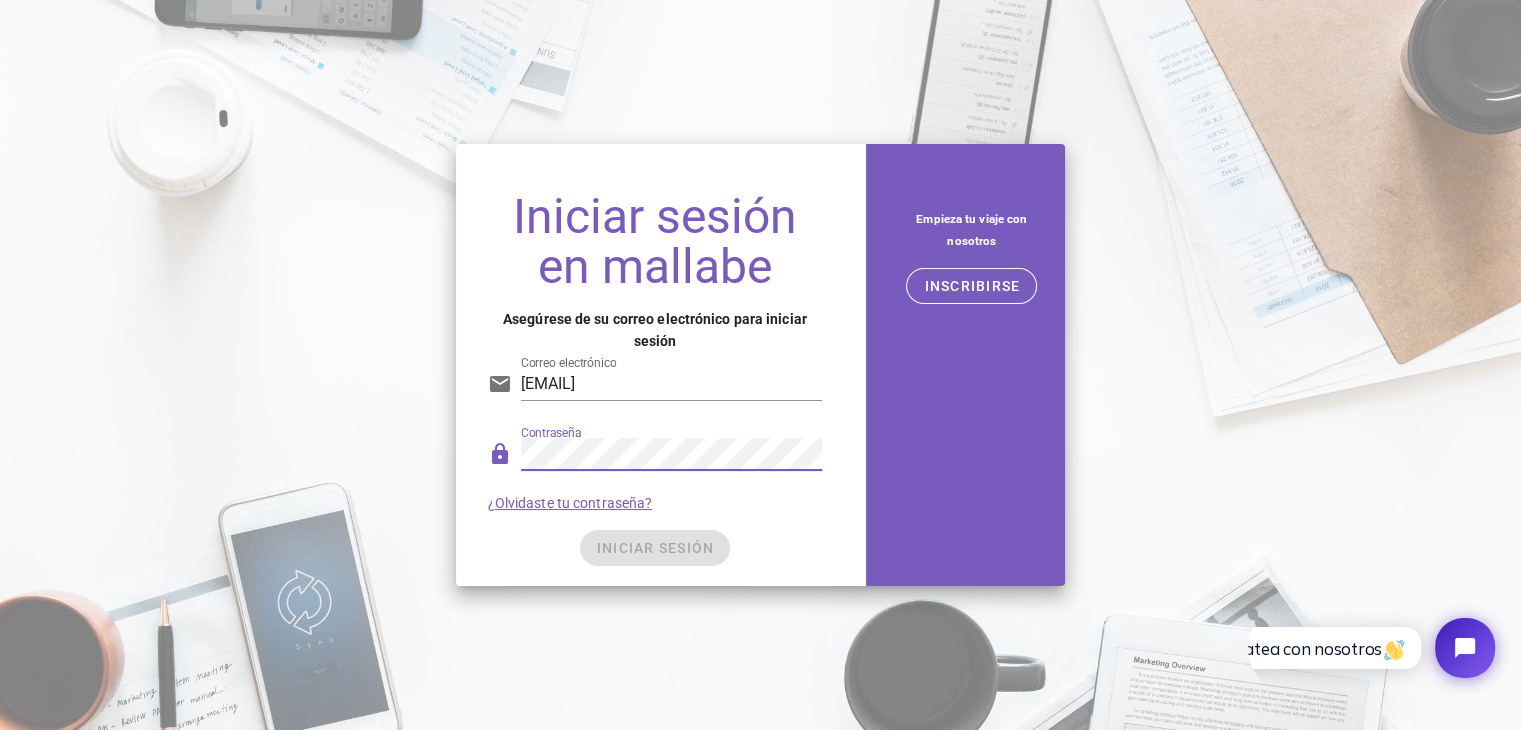 click on "Contraseña   ¿Olvidaste tu contraseña?" at bounding box center (655, 474) 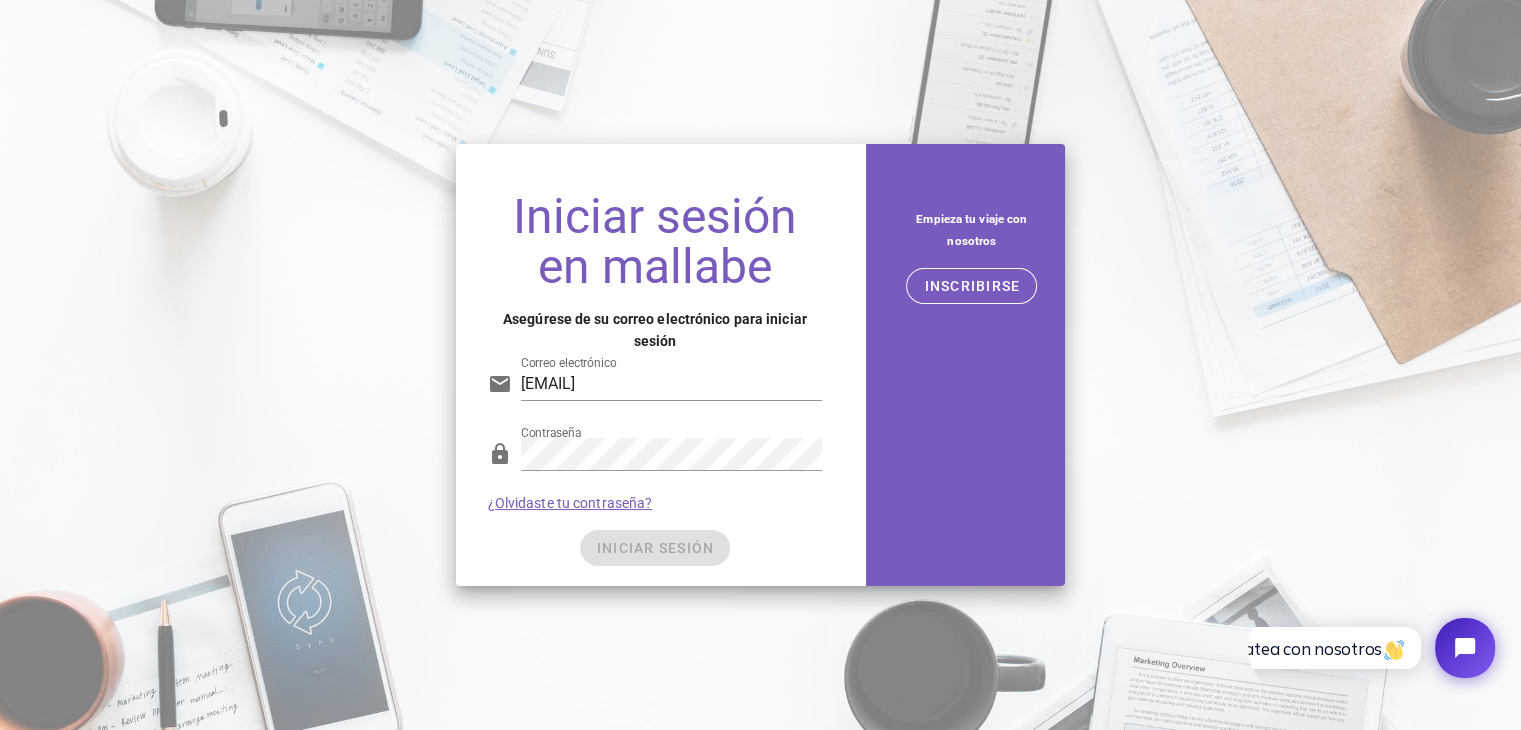click on "INICIAR SESIÓN" at bounding box center [655, 548] 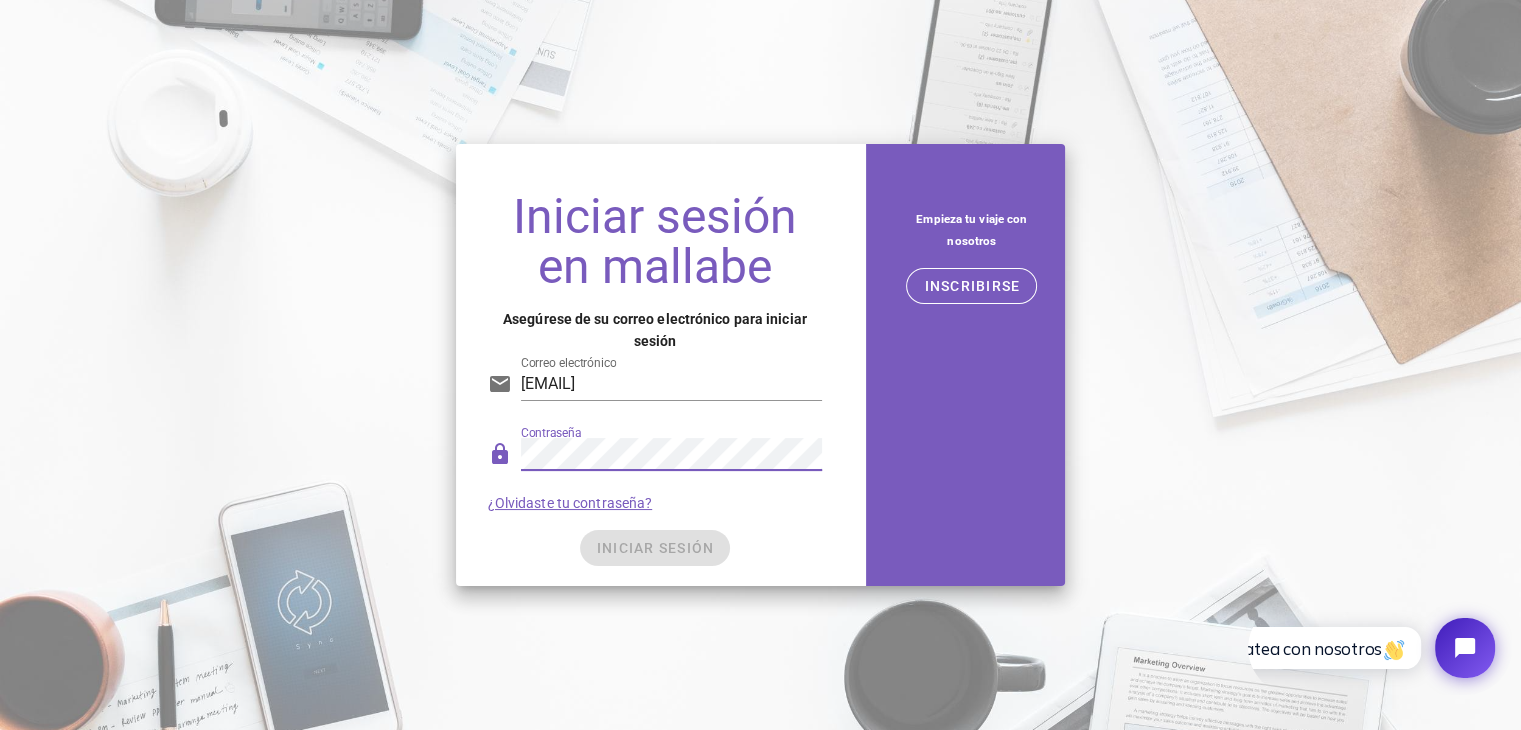 click on "Iniciar sesión en mallabe   Asegúrese de su correo electrónico para iniciar sesión   Correo electrónico agnemarket@gmail.com   Contraseña   ¿Olvidaste tu contraseña?   INICIAR SESIÓN
Empieza tu viaje con nosotros   INSCRIBIRSE   Inicia sesión con tus credenciales   Iniciar sesión   Crear una cuenta   Asegúrese de su correo electrónico para registrarse   Nombre completo Daniel Agne   Correo electrónico agnemarket@gmail.com   Contraseña   INSCRIBIRSE" at bounding box center (760, 365) 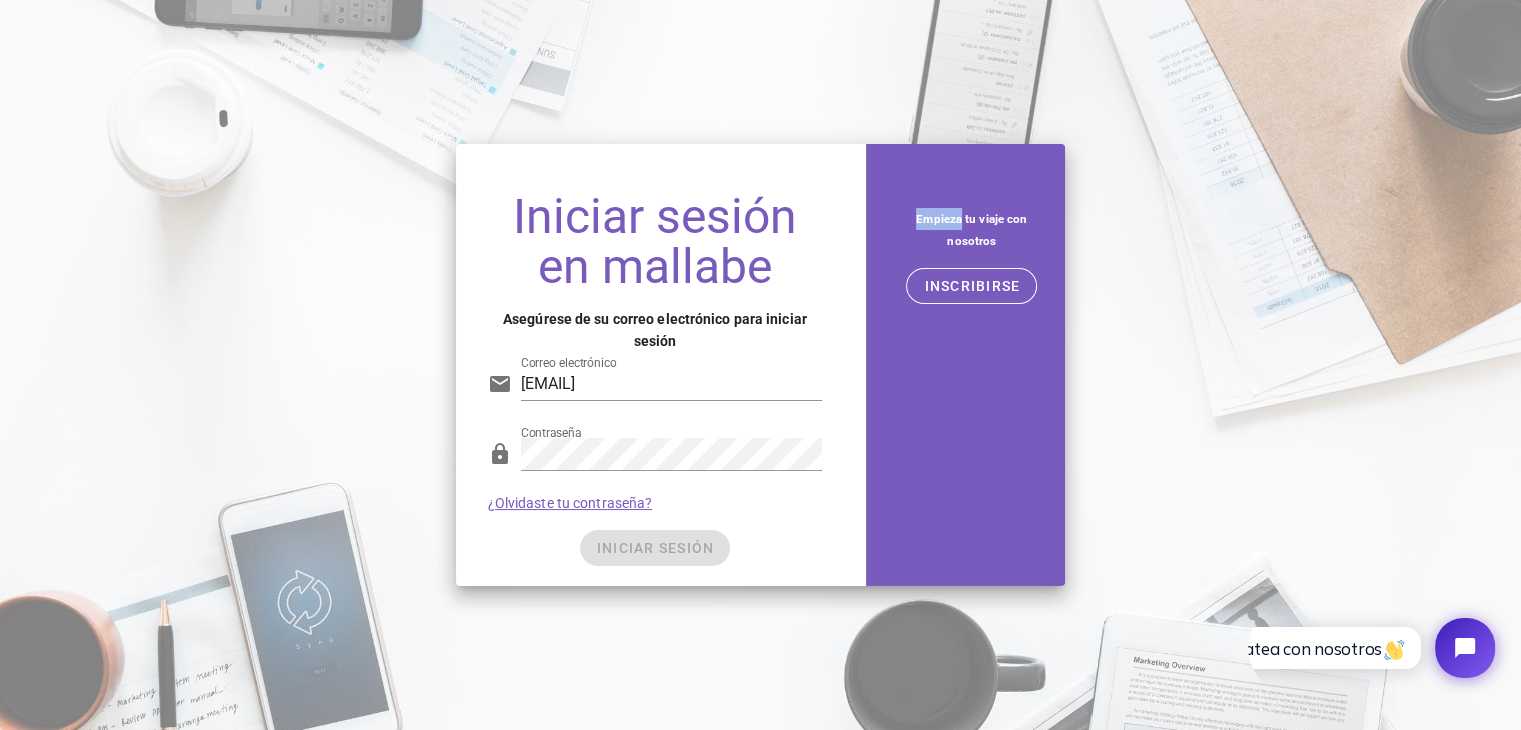 click on "INICIAR SESIÓN" at bounding box center (655, 548) 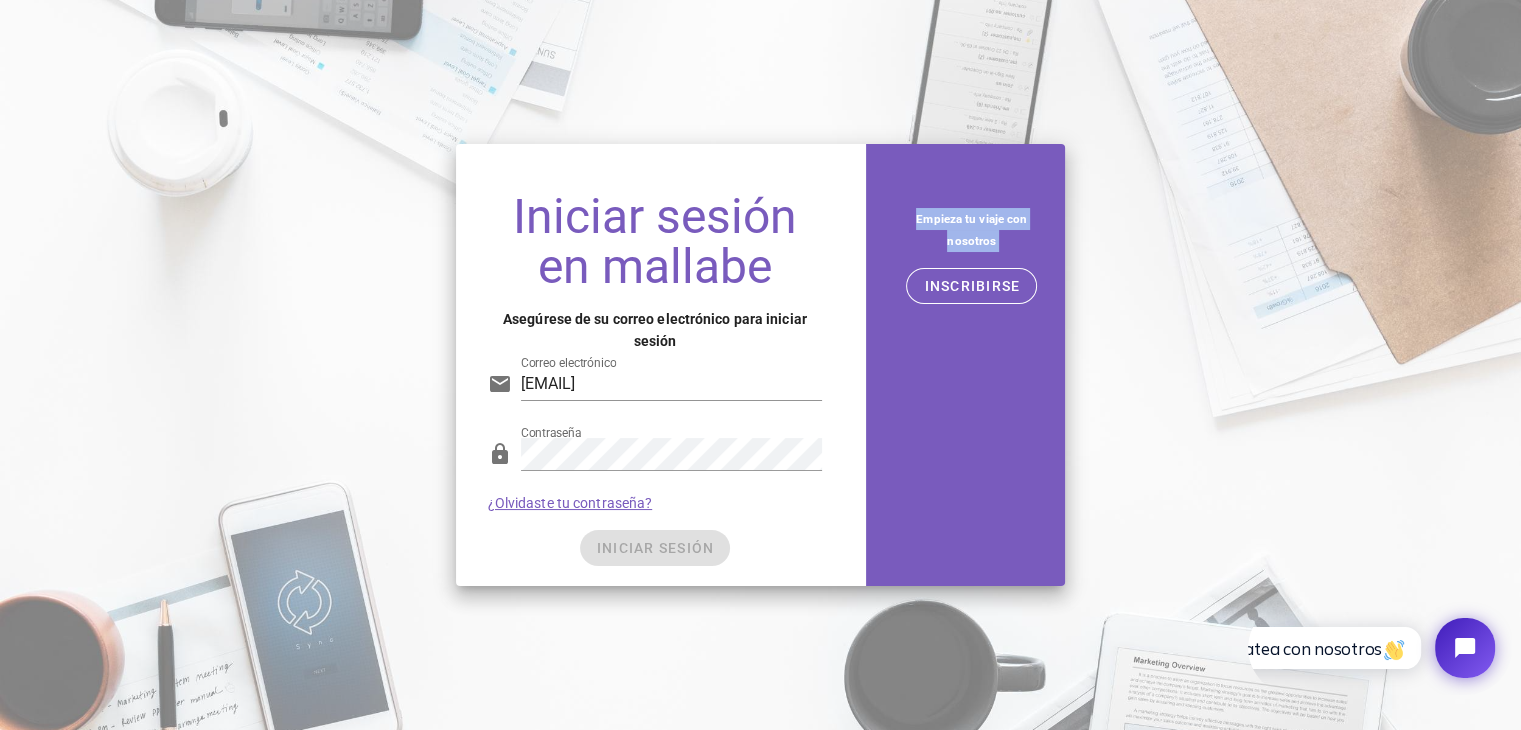 click on "INICIAR SESIÓN" at bounding box center (655, 548) 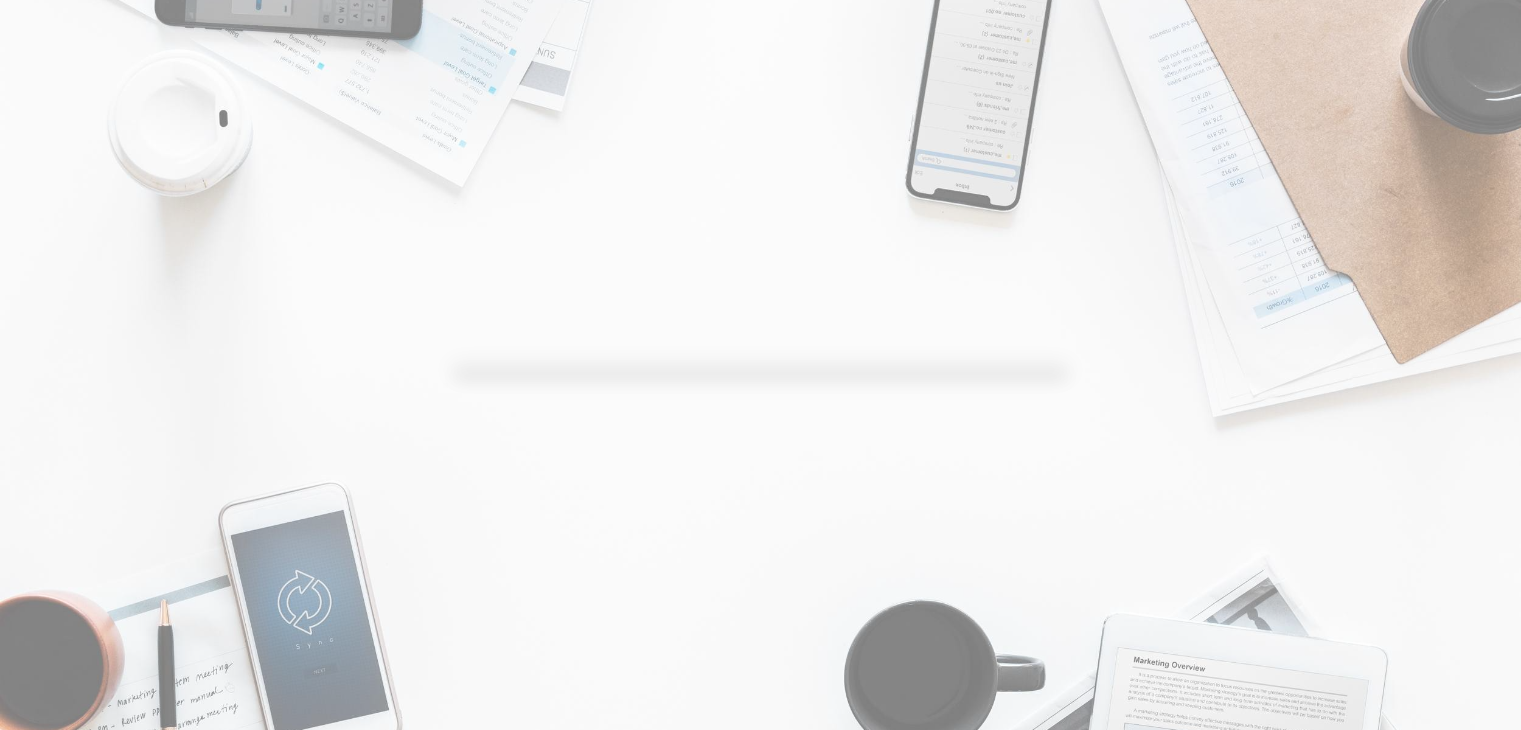 scroll, scrollTop: 0, scrollLeft: 0, axis: both 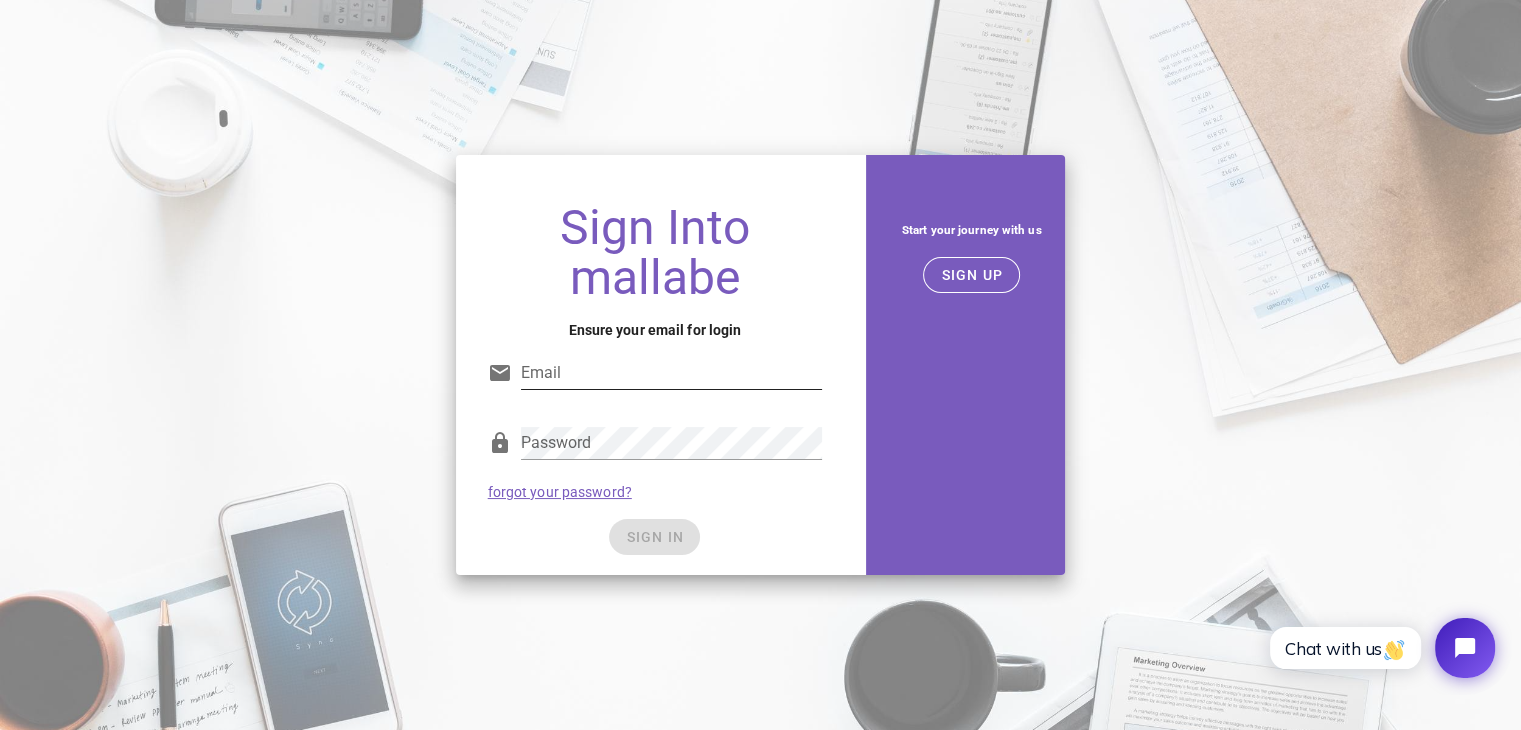 type on "agnemarket@gmail.com" 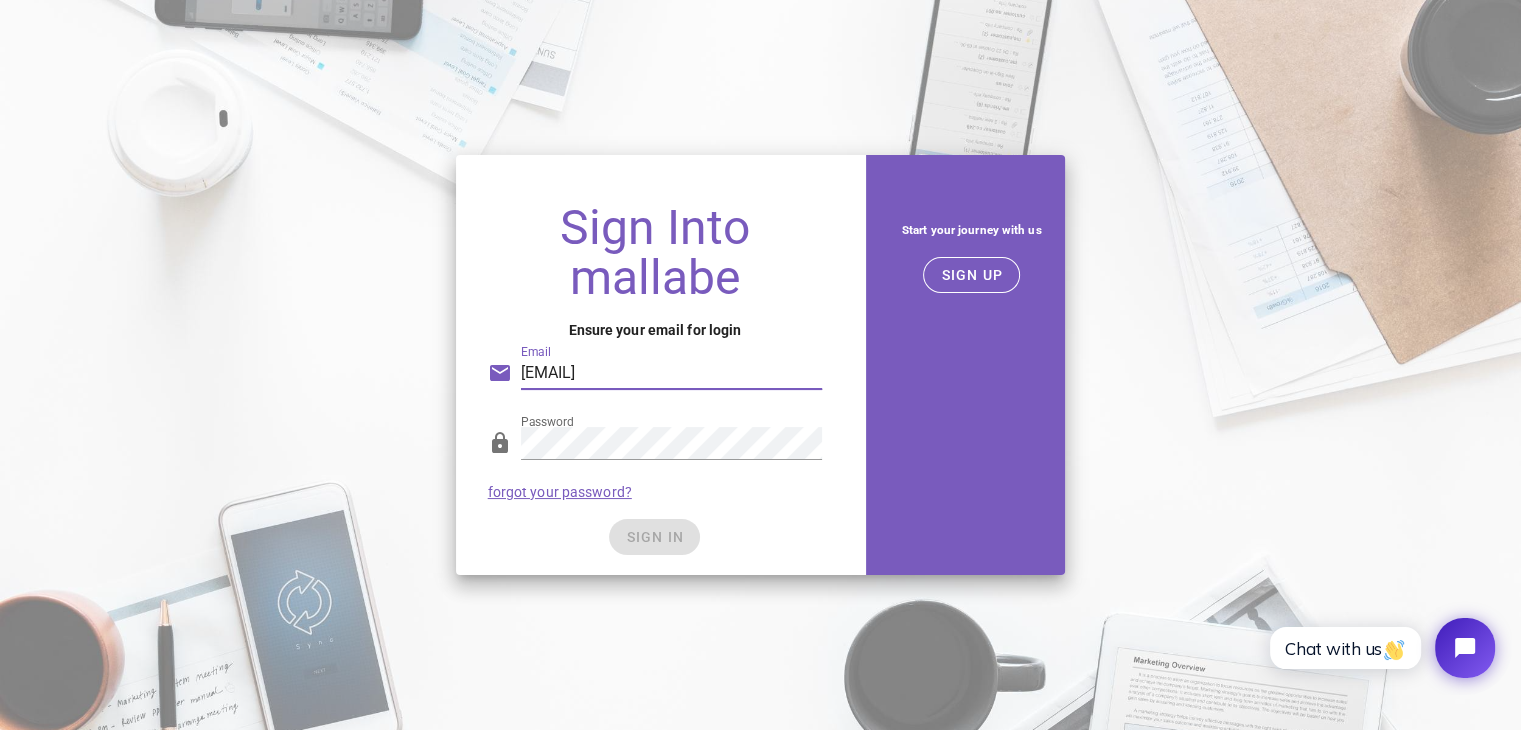 click on "agnemarket@gmail.com" at bounding box center [672, 373] 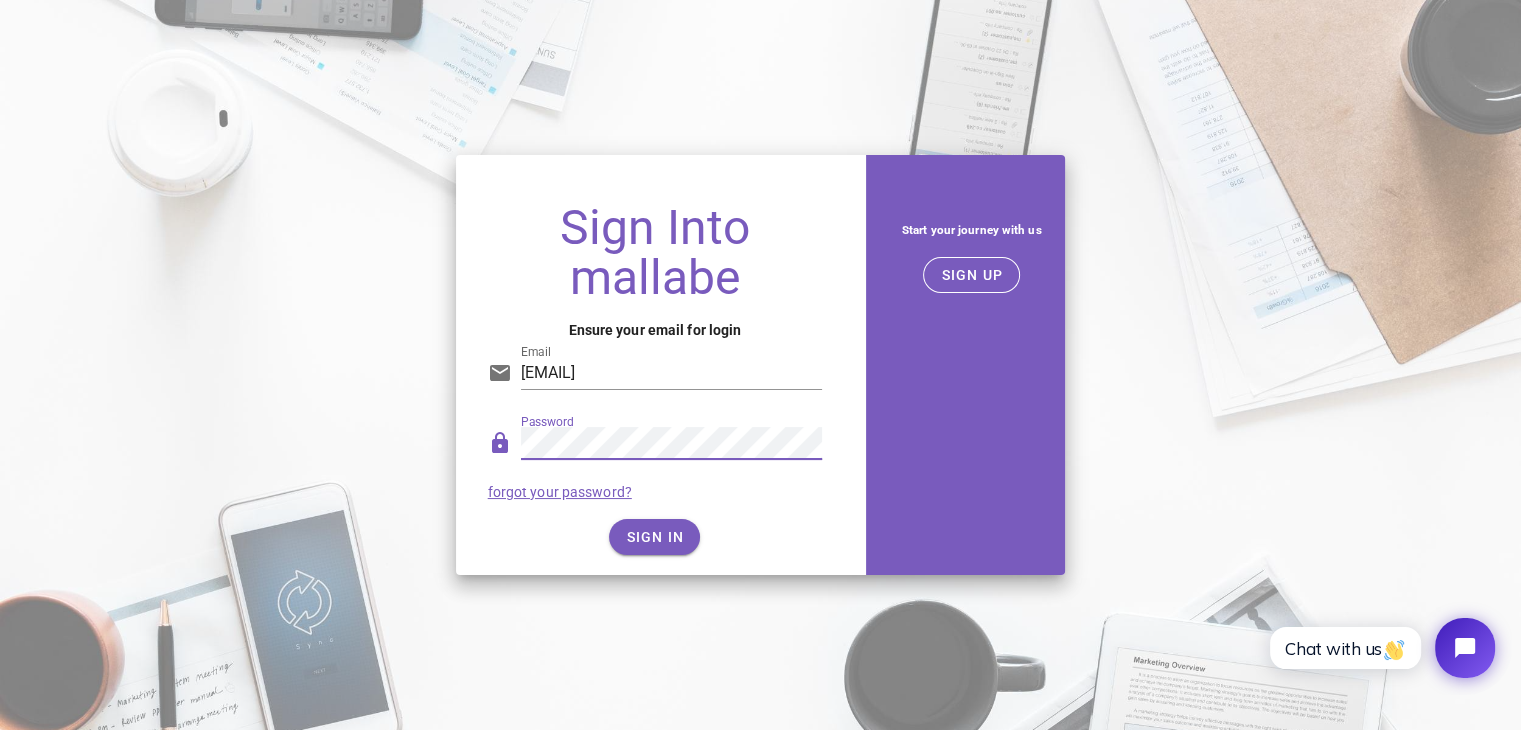click on "Sign Into mallabe   Ensure your email for login   Email agnemarket@gmail.com   Password   forgot your password?   SIGN IN
Start your journey with us   SIGN UP" at bounding box center (760, 365) 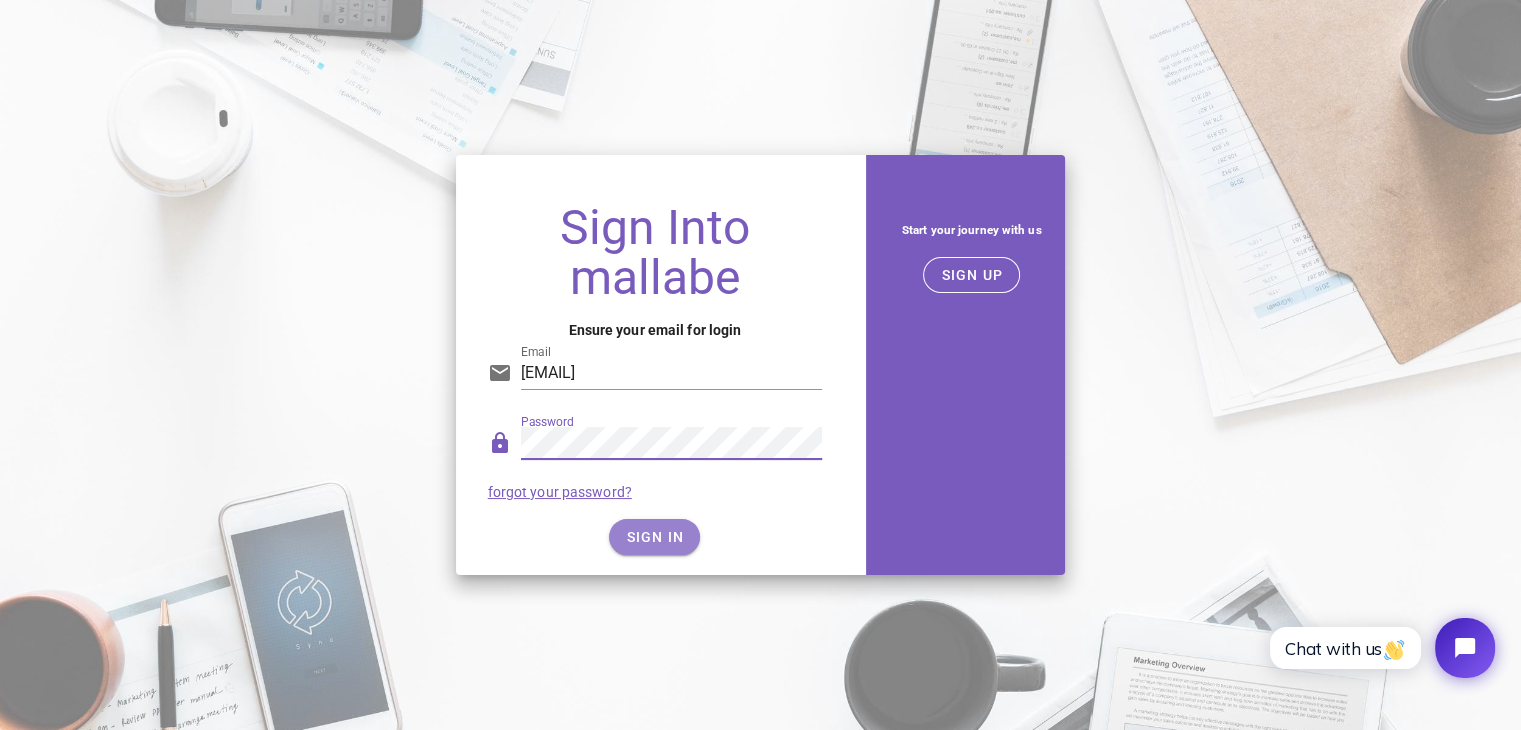 click on "SIGN IN" at bounding box center (654, 537) 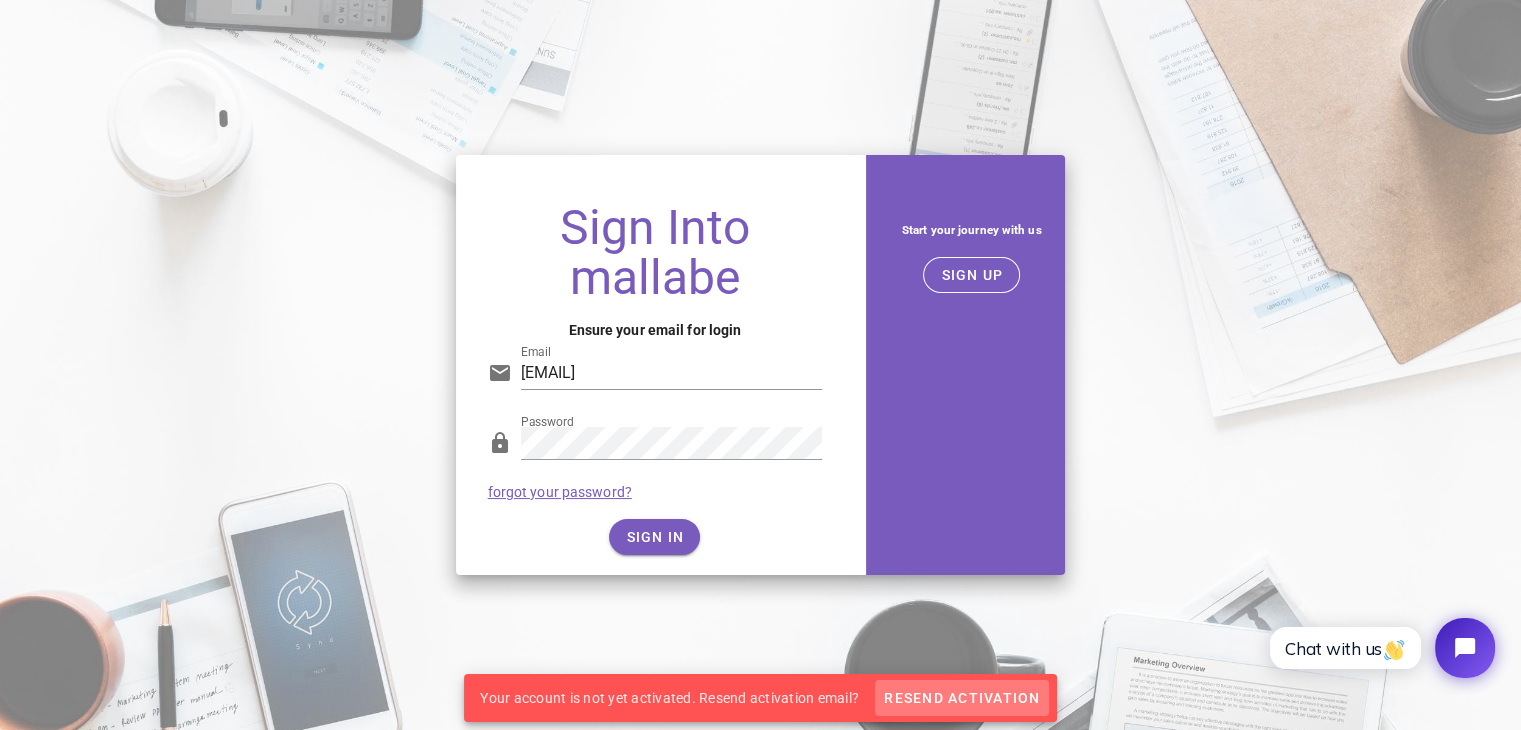 click on "Resend Activation" at bounding box center [961, 698] 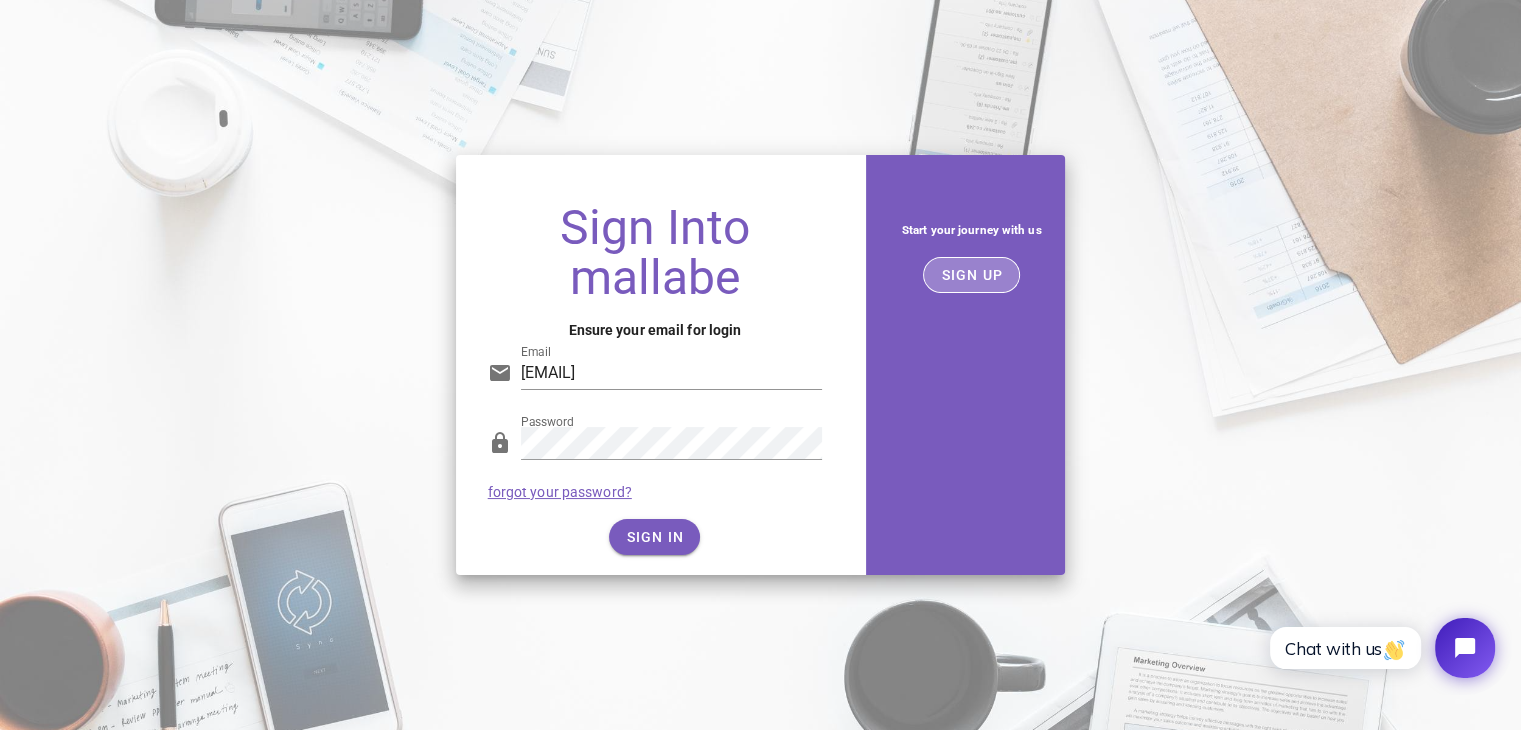 click on "SIGN UP" at bounding box center [971, 275] 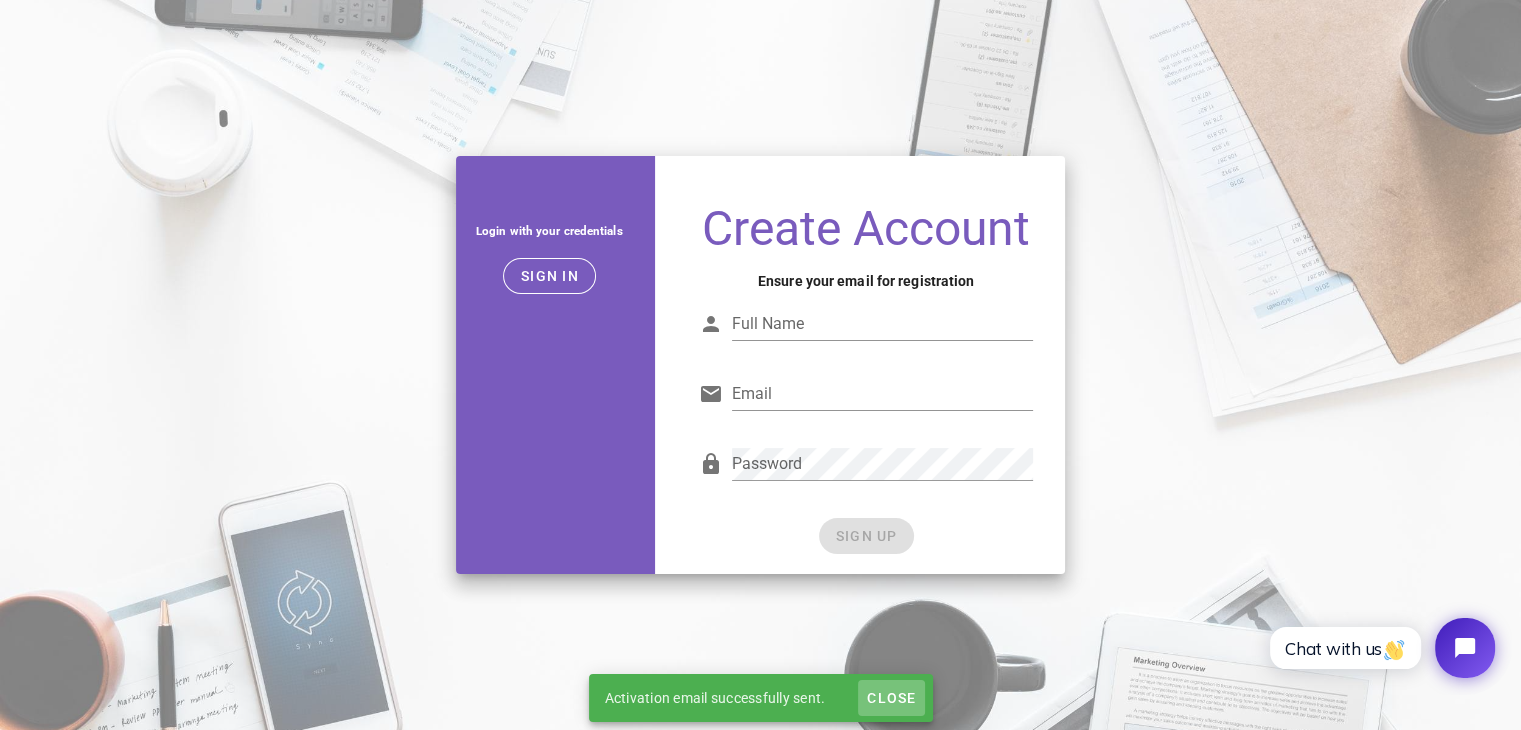 click on "Close" at bounding box center [891, 698] 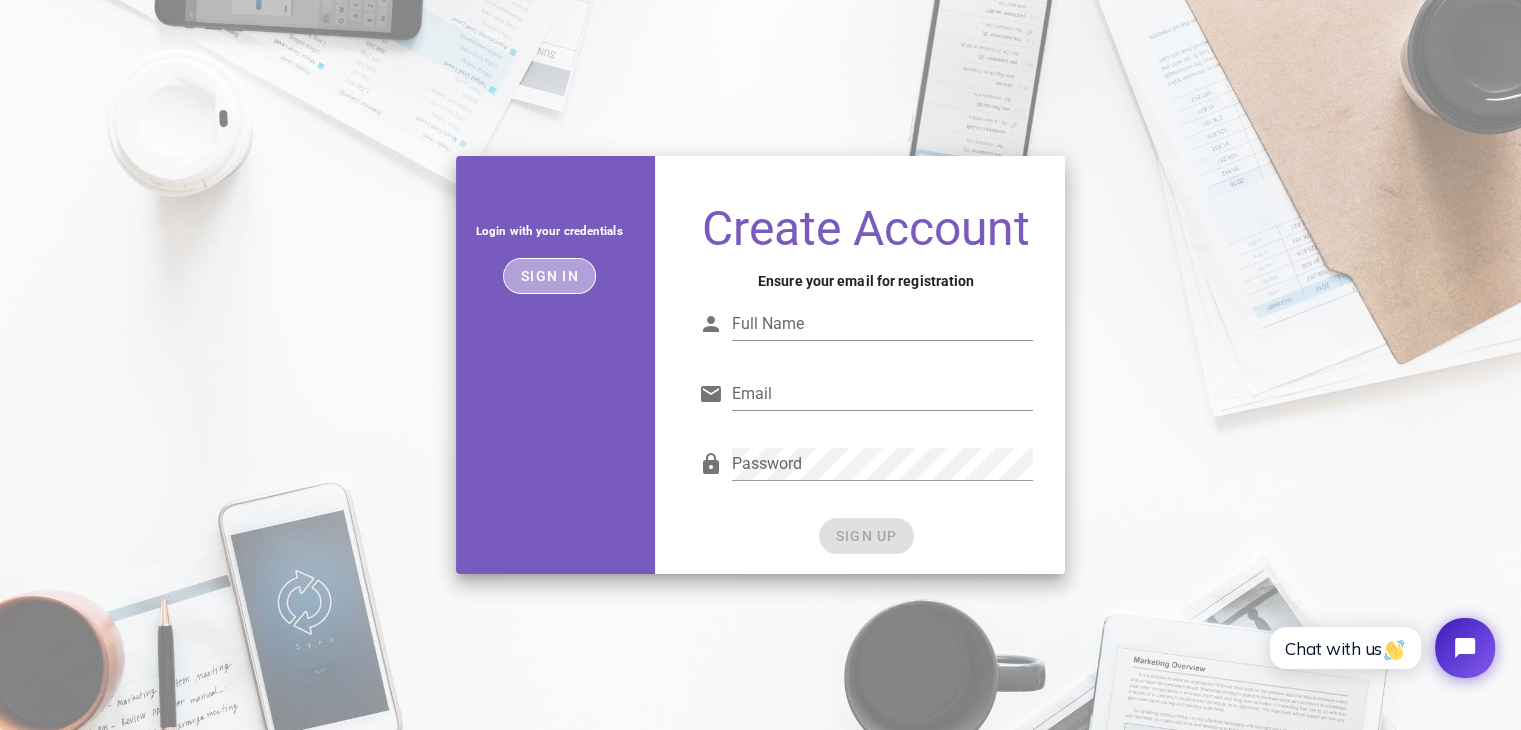 click on "Sign in" at bounding box center (549, 276) 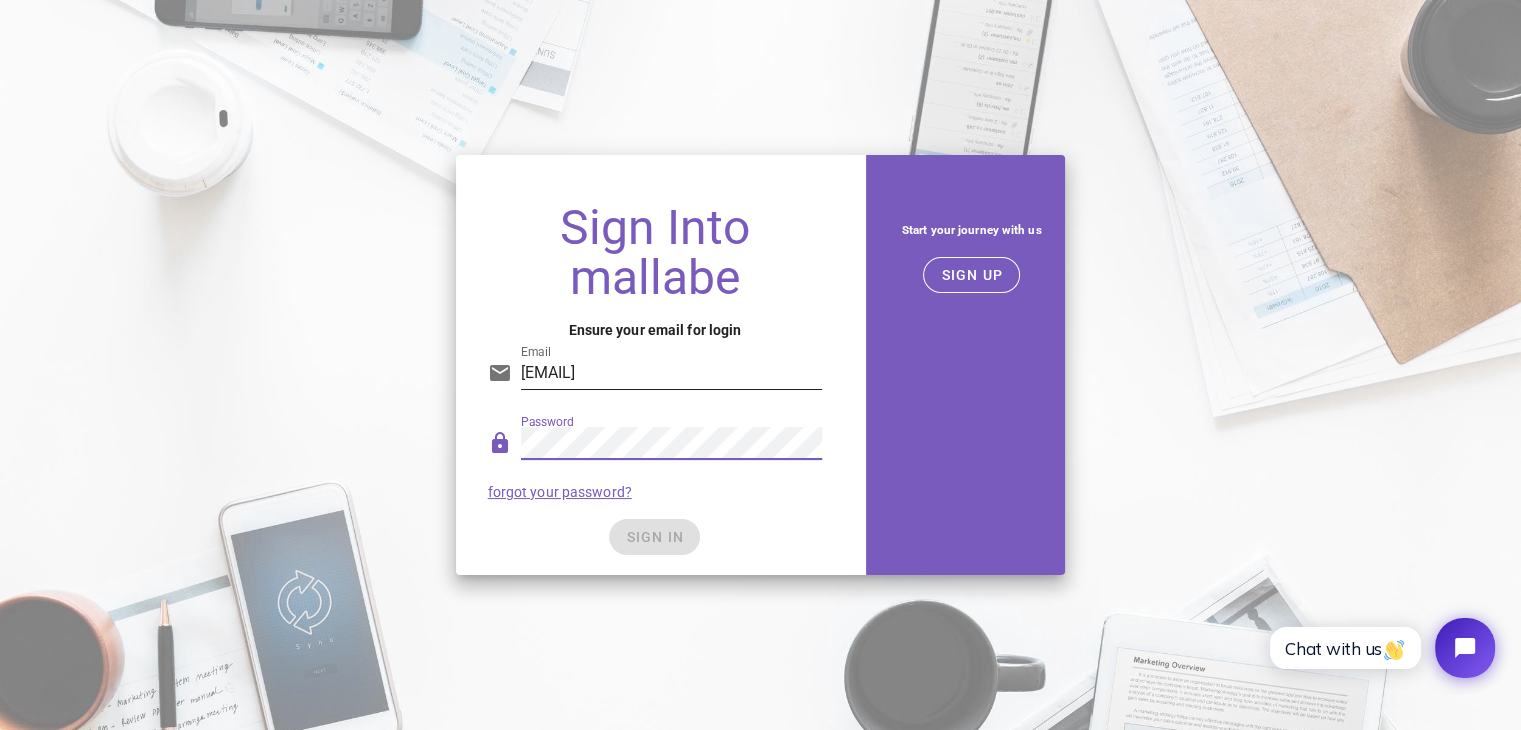 click on "agnemarket@gmail.com" at bounding box center (672, 373) 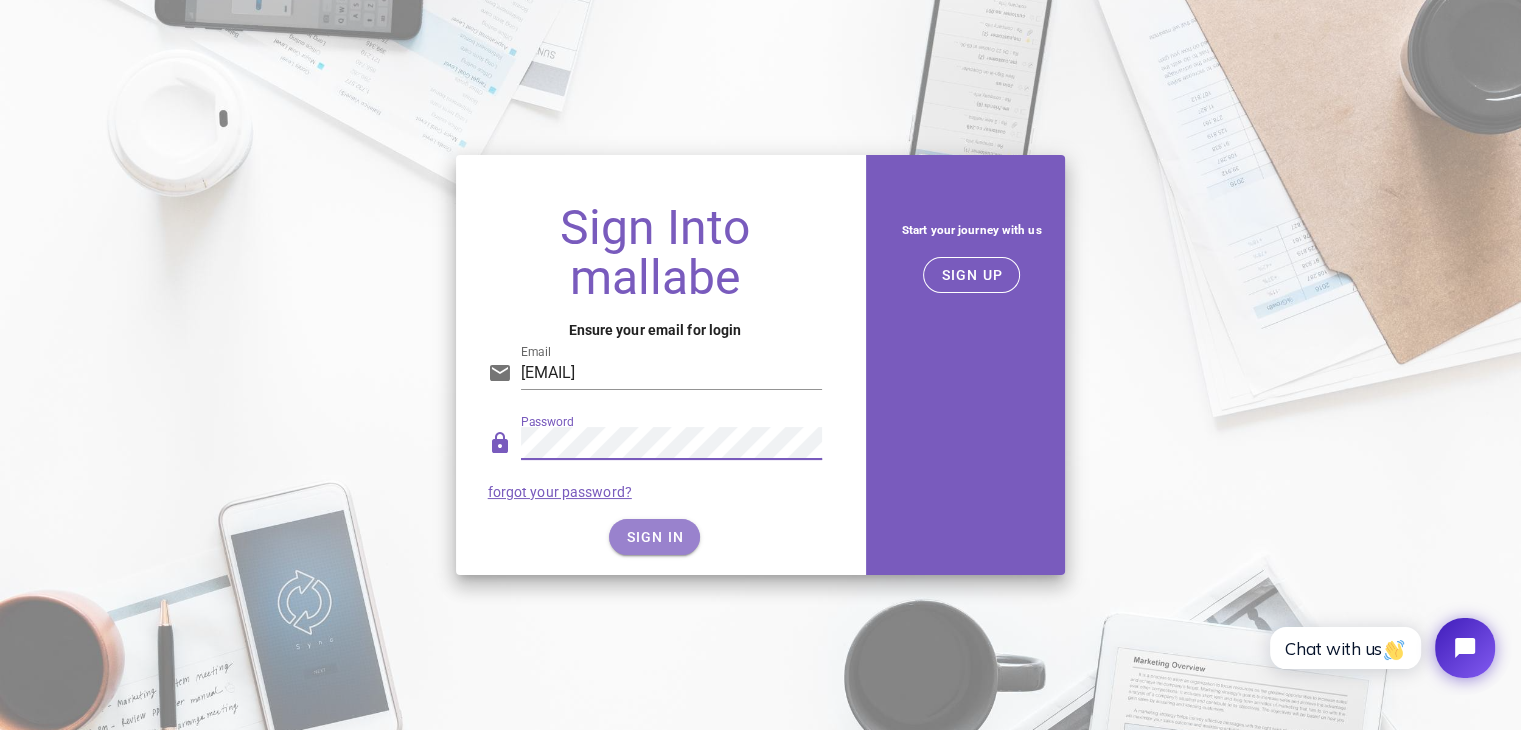 click on "SIGN IN" at bounding box center (654, 537) 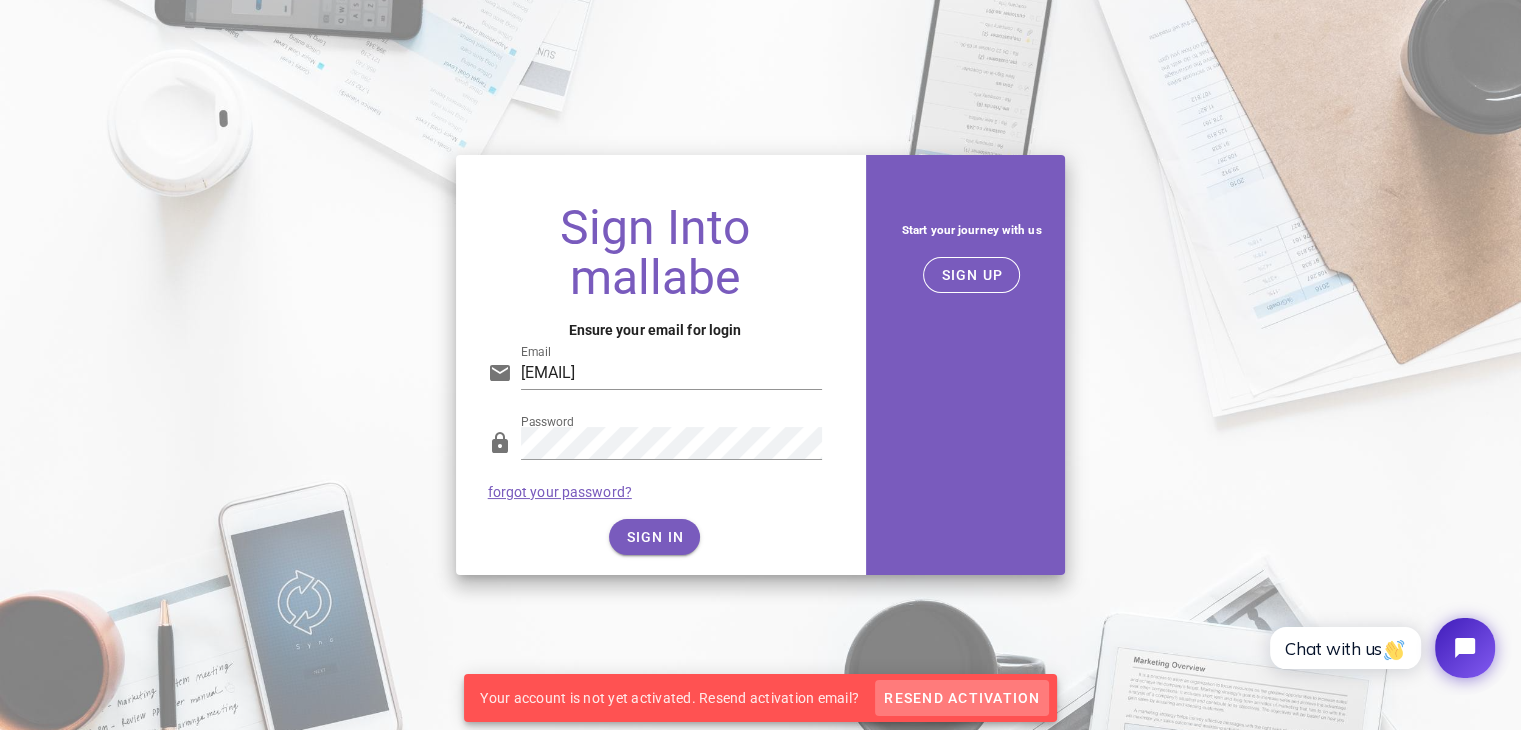 click on "Resend Activation" at bounding box center (961, 698) 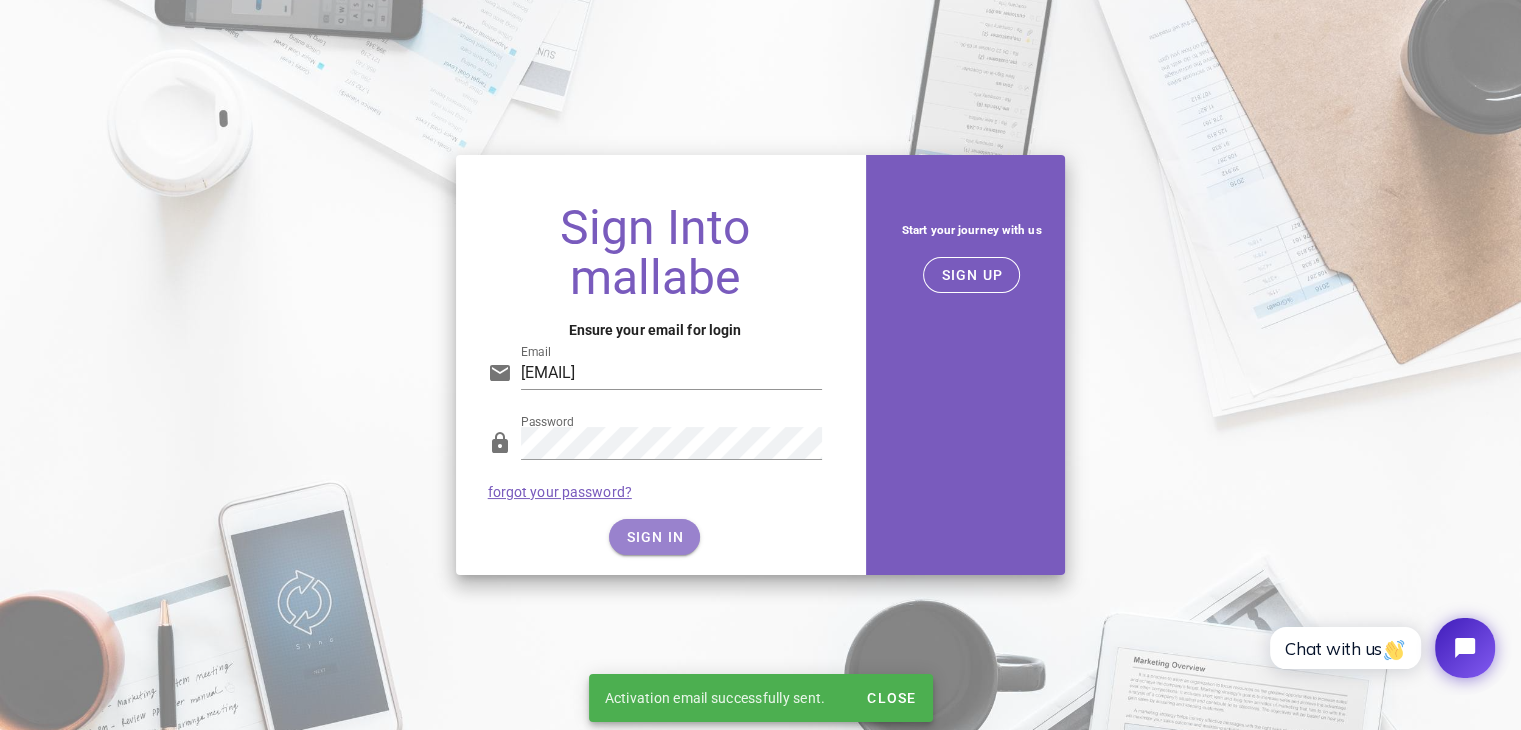 click on "SIGN IN" at bounding box center [654, 537] 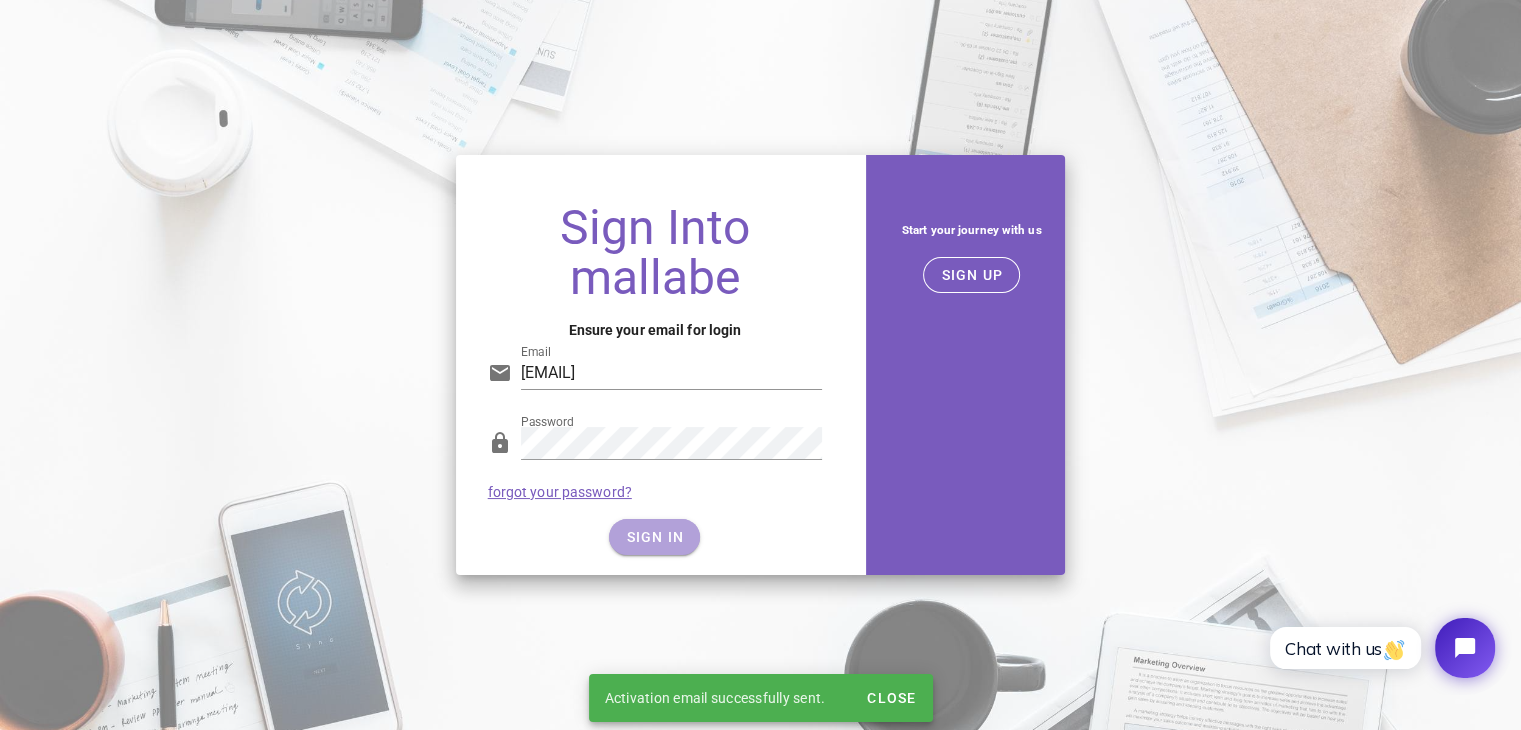 click on "SIGN IN" at bounding box center (654, 537) 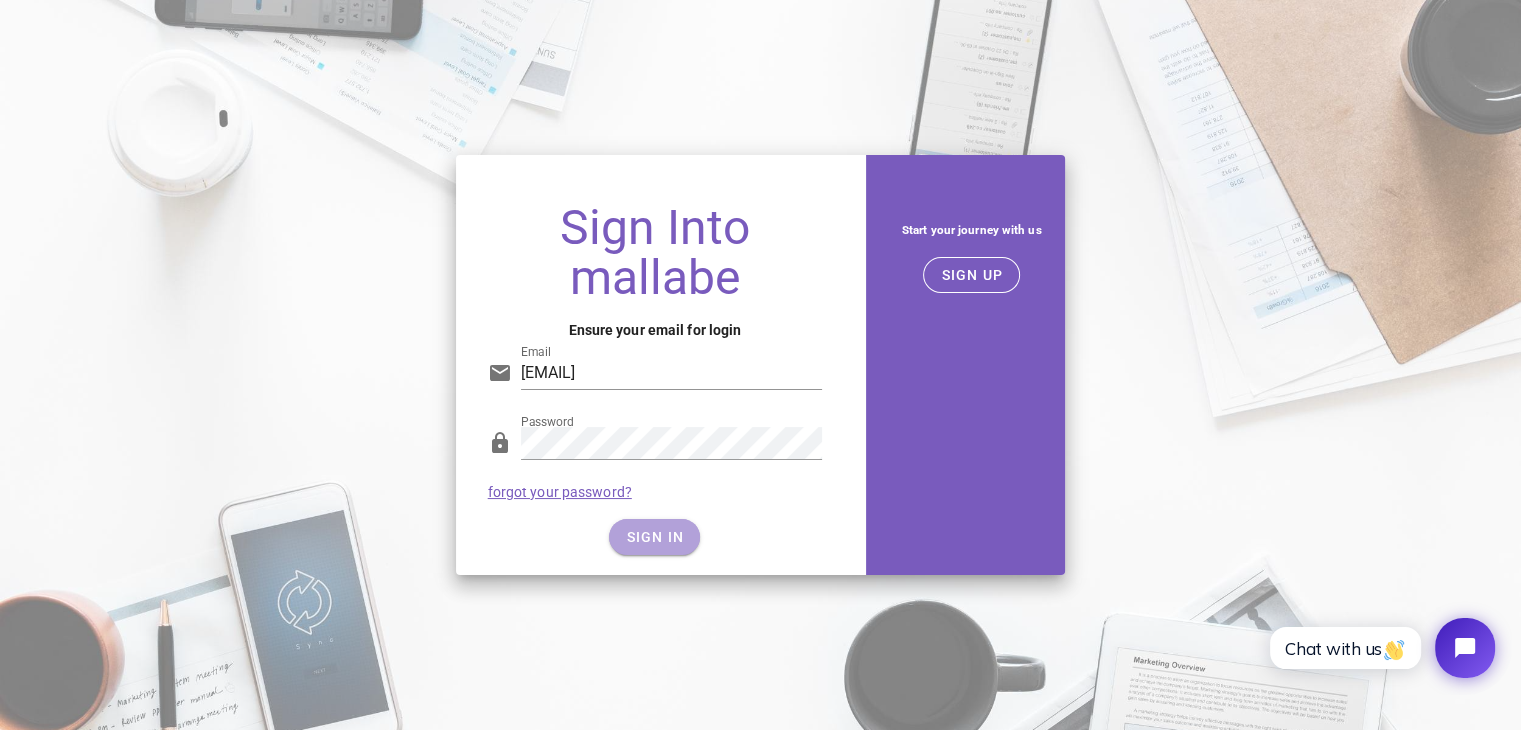 click on "SIGN IN" at bounding box center (654, 537) 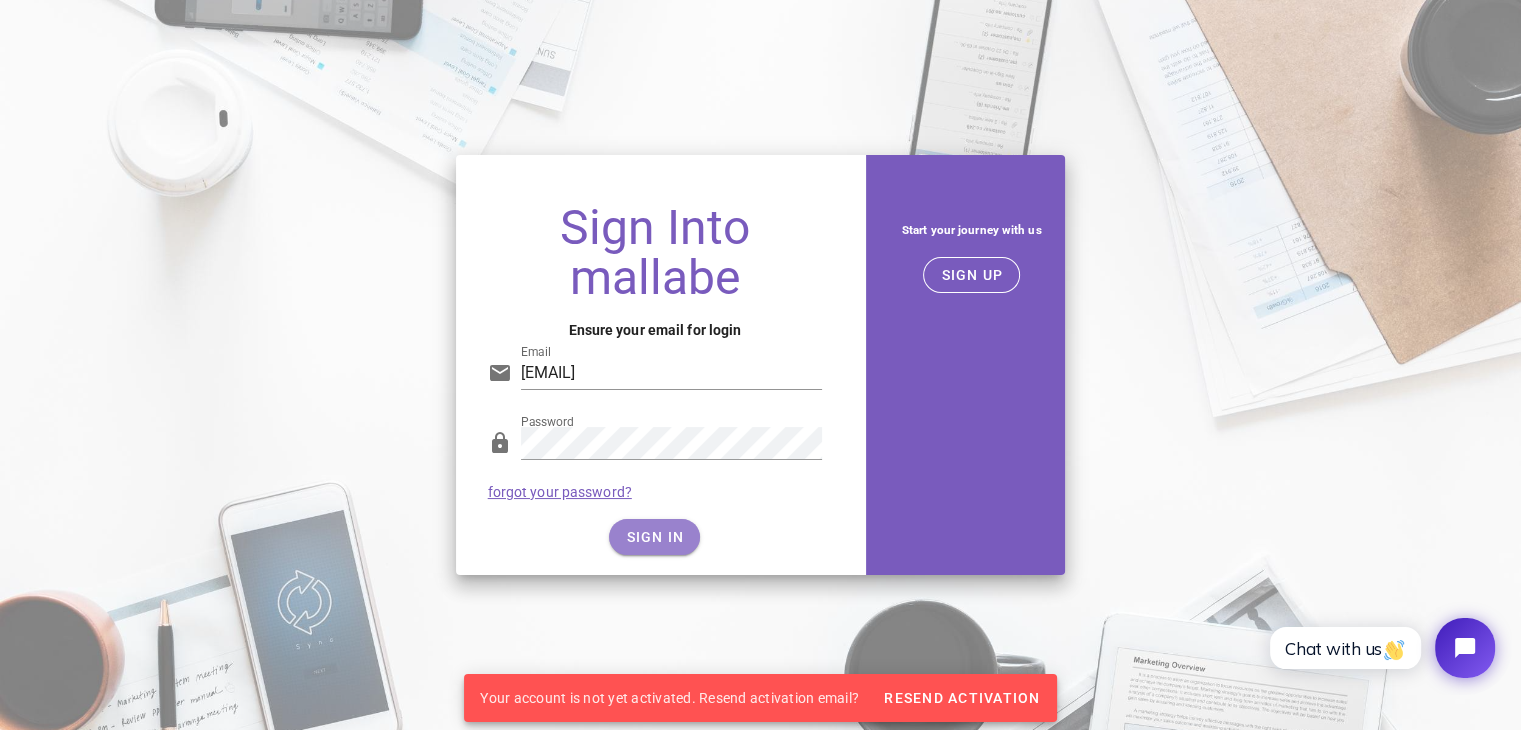 click on "SIGN IN" at bounding box center (654, 537) 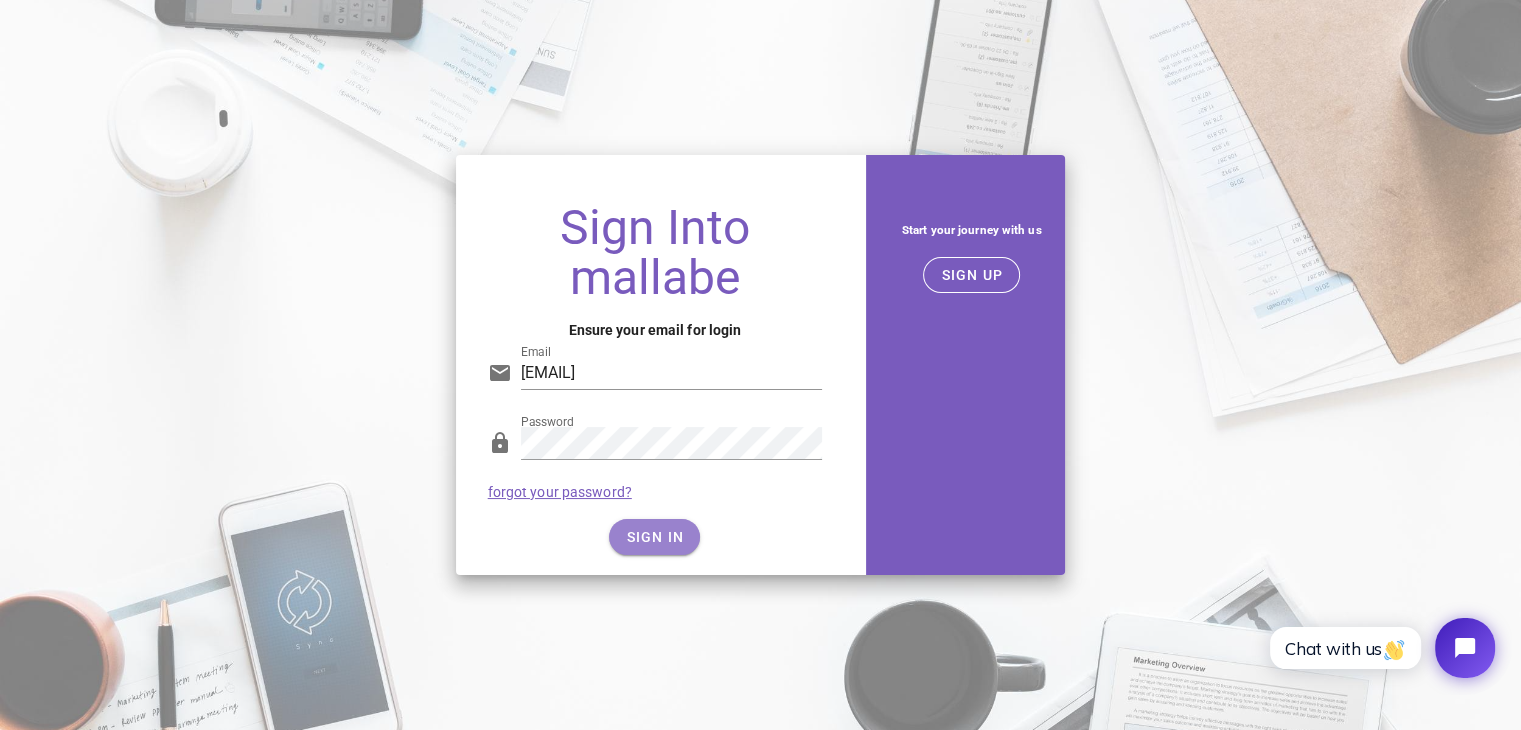 click on "SIGN IN" at bounding box center [654, 537] 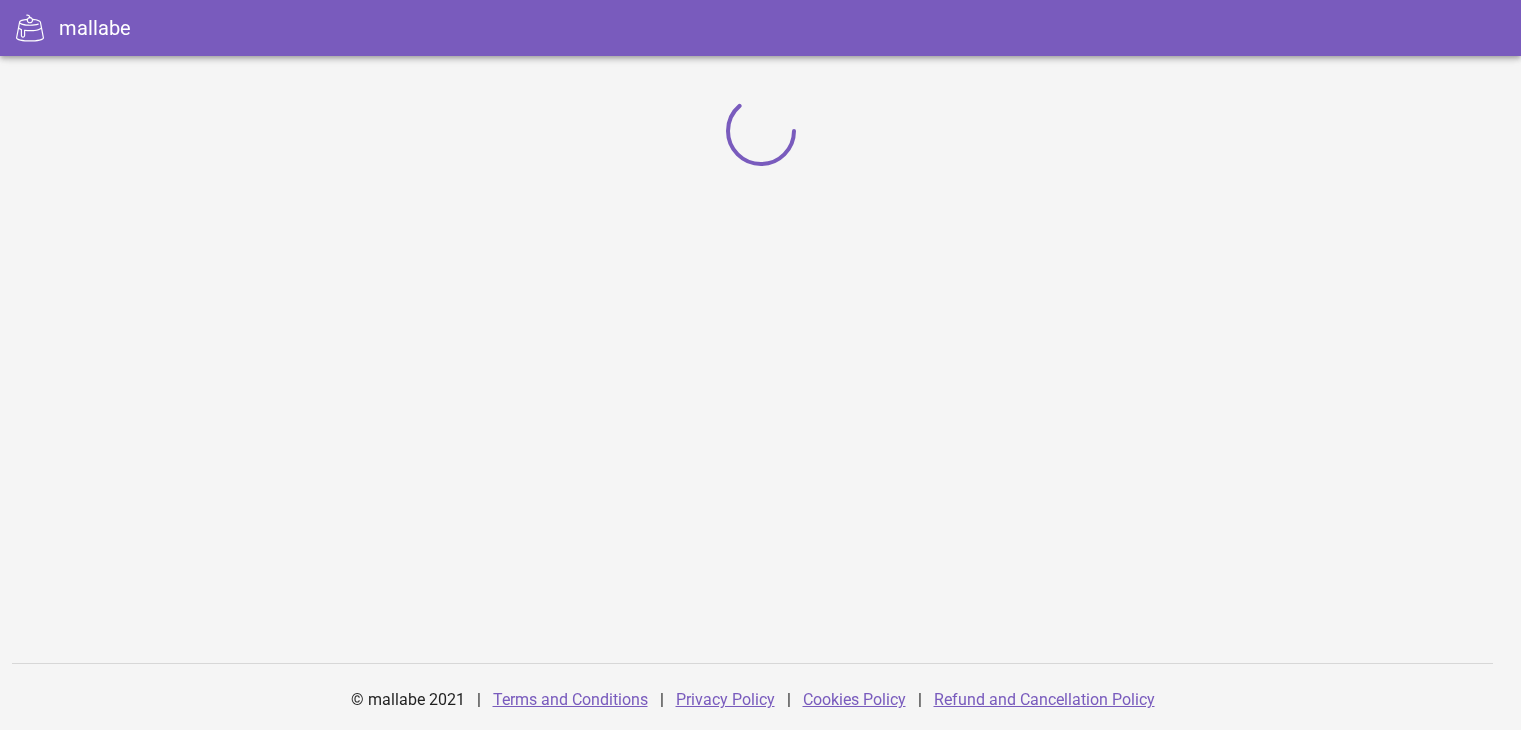 scroll, scrollTop: 0, scrollLeft: 0, axis: both 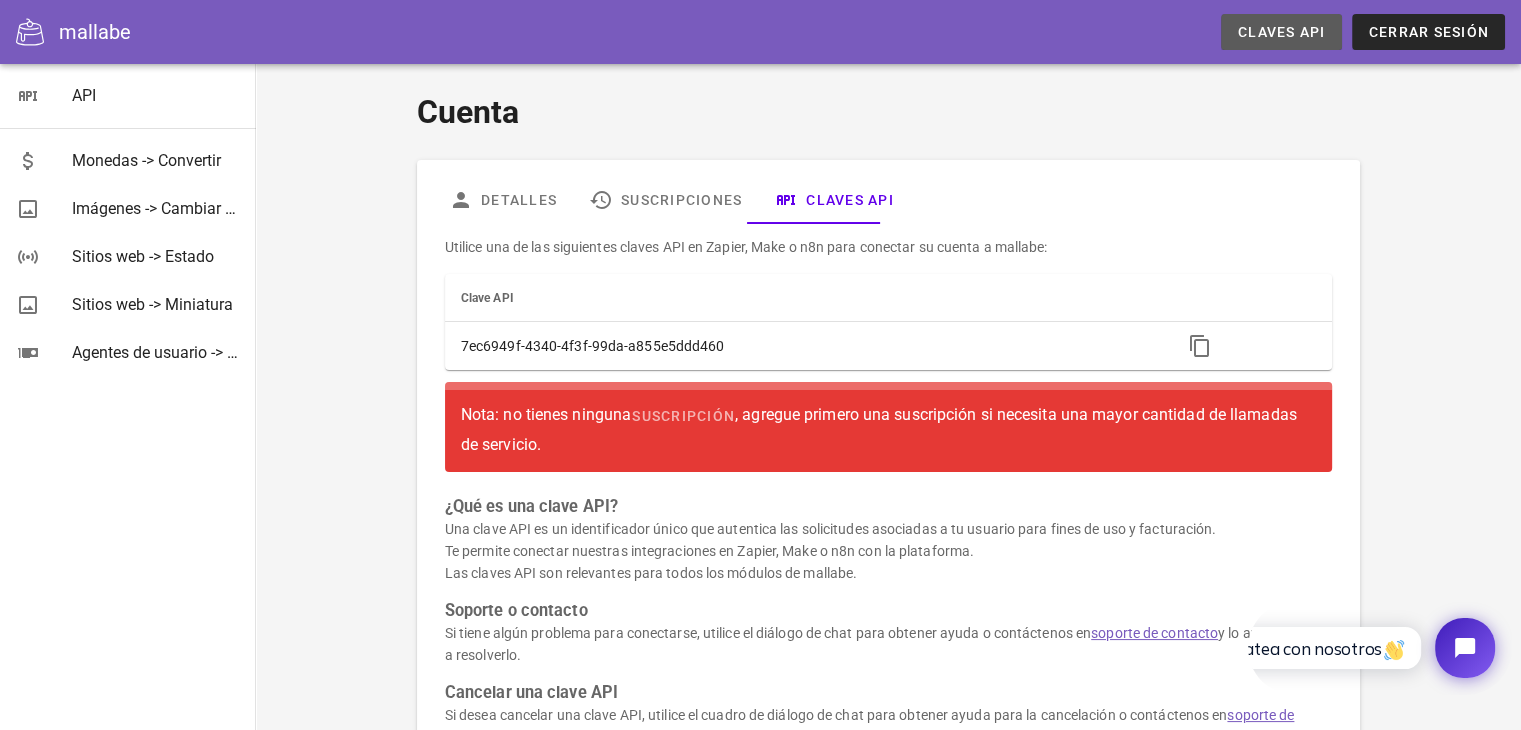 click on "Claves API" at bounding box center (1282, 32) 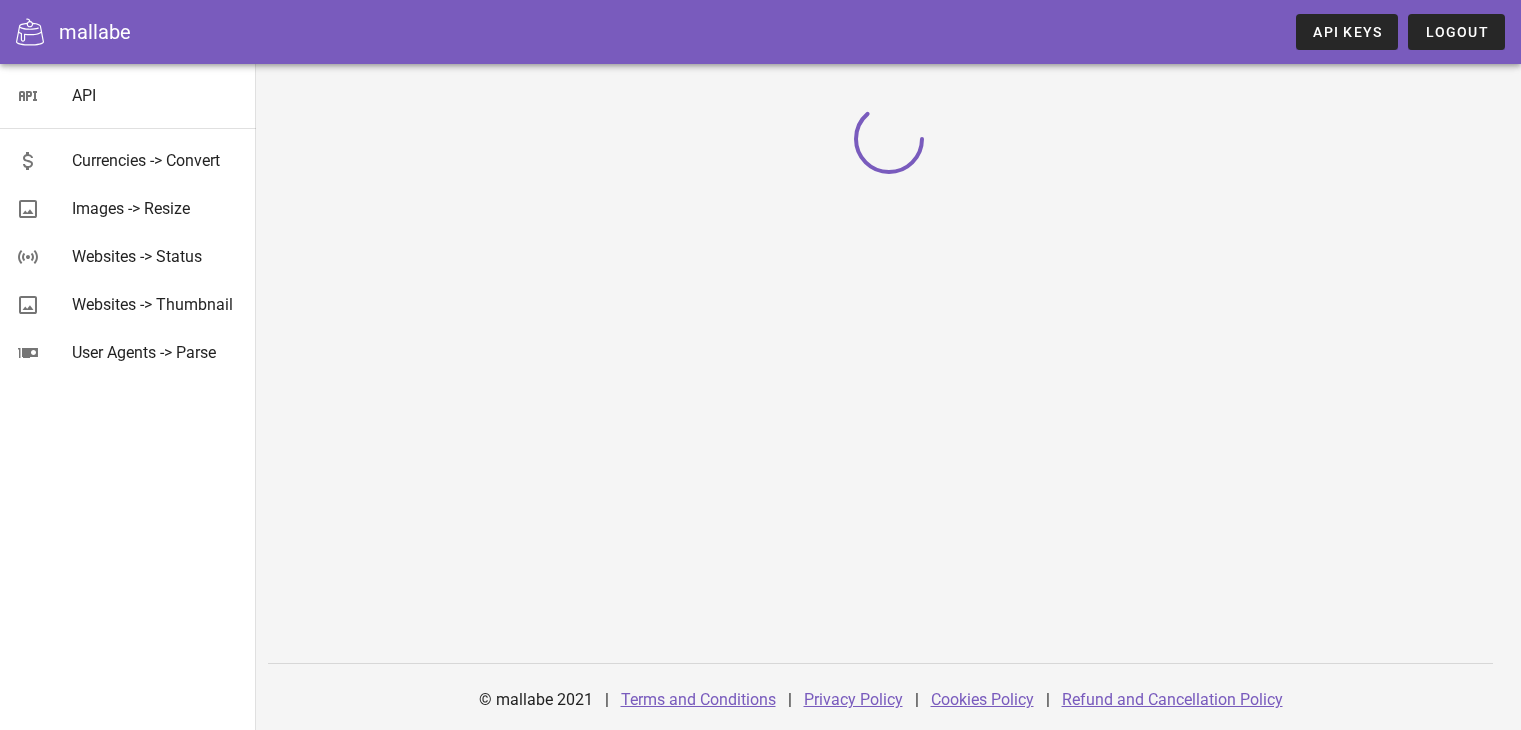 scroll, scrollTop: 0, scrollLeft: 0, axis: both 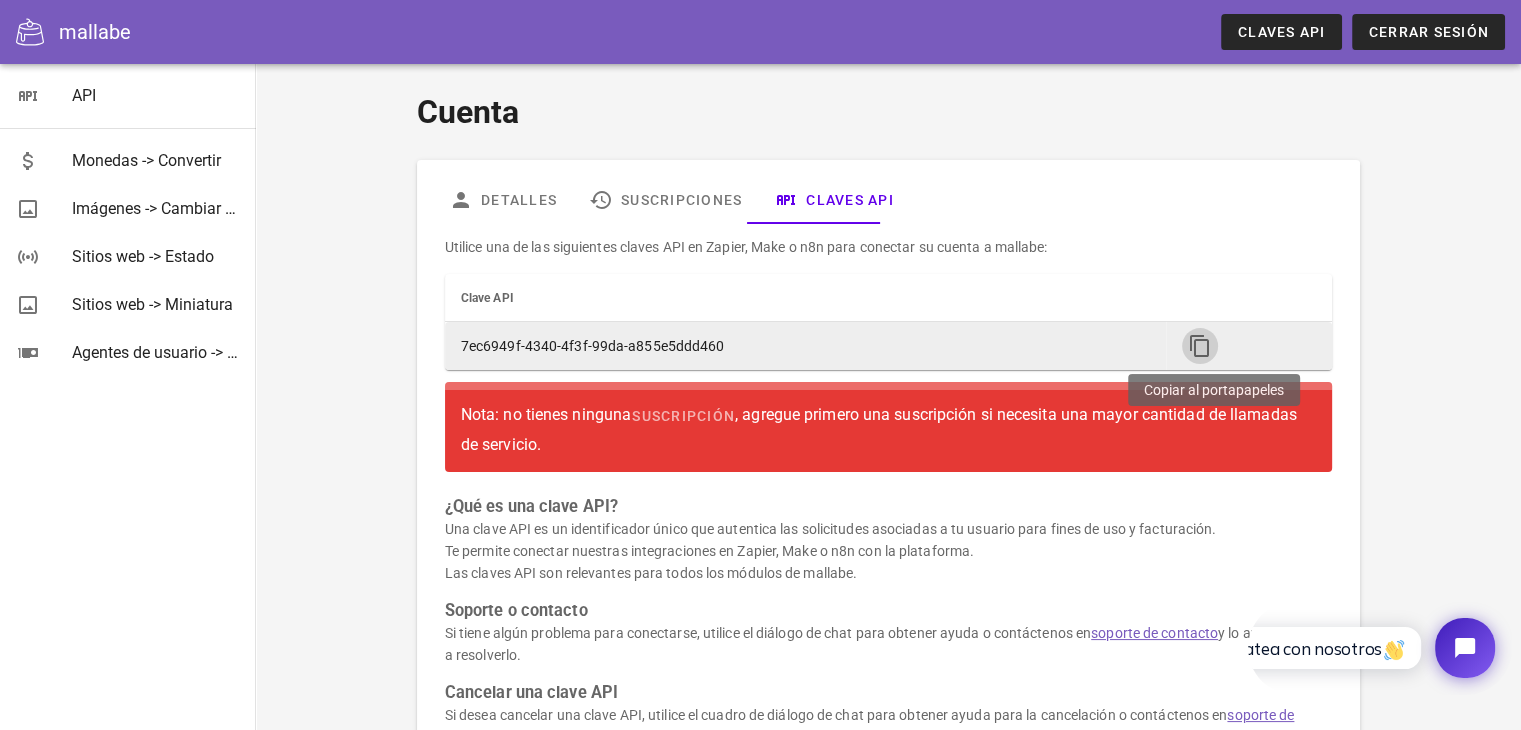click at bounding box center (1200, 346) 